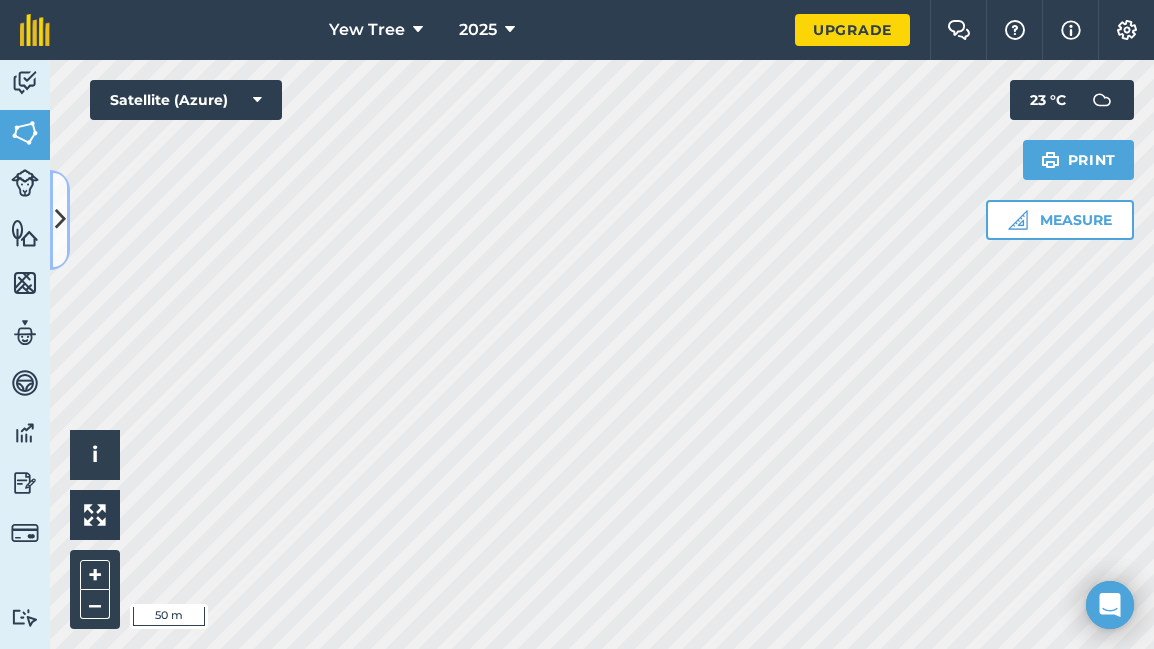 scroll, scrollTop: 0, scrollLeft: 0, axis: both 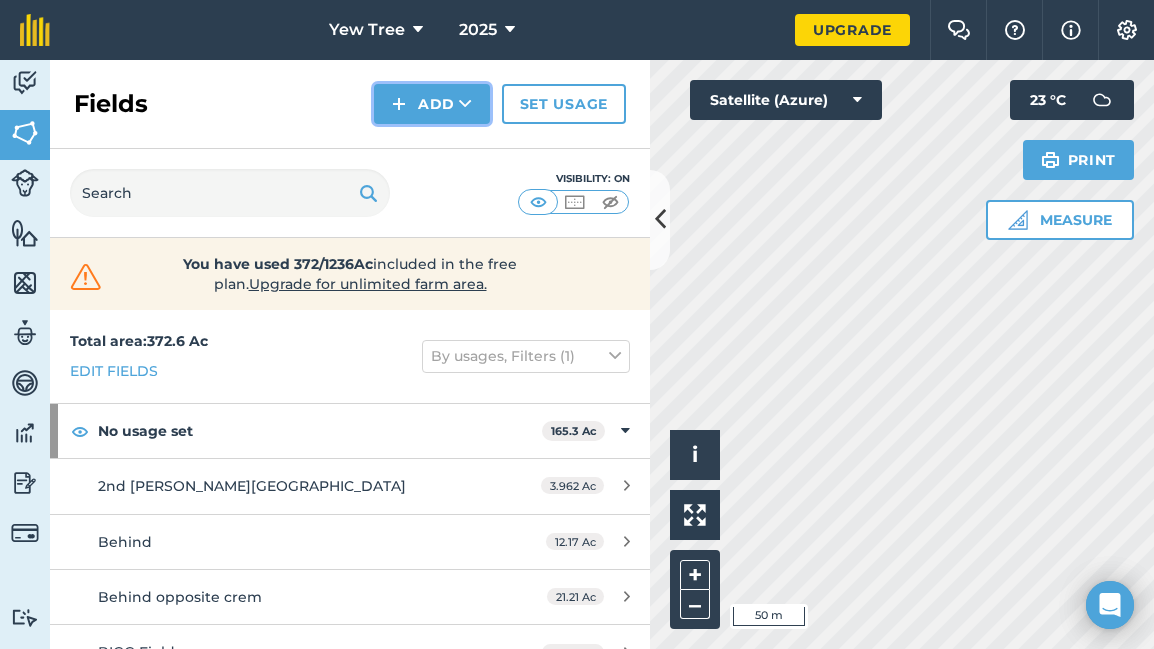click on "Add" at bounding box center (432, 104) 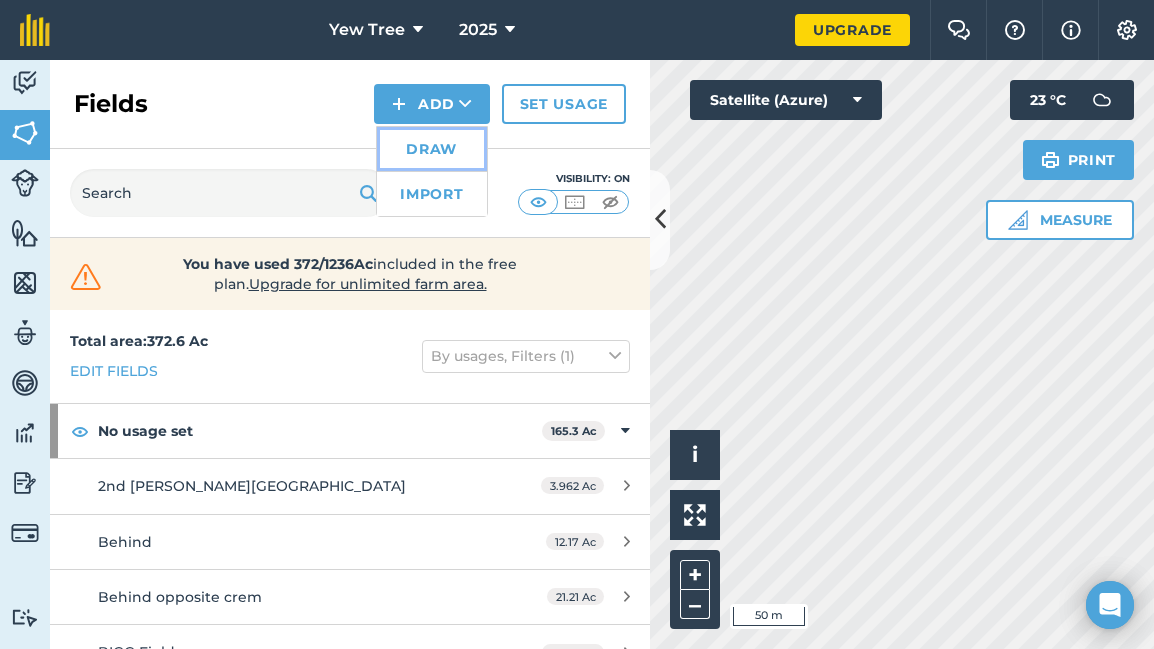 click on "Draw" at bounding box center (432, 149) 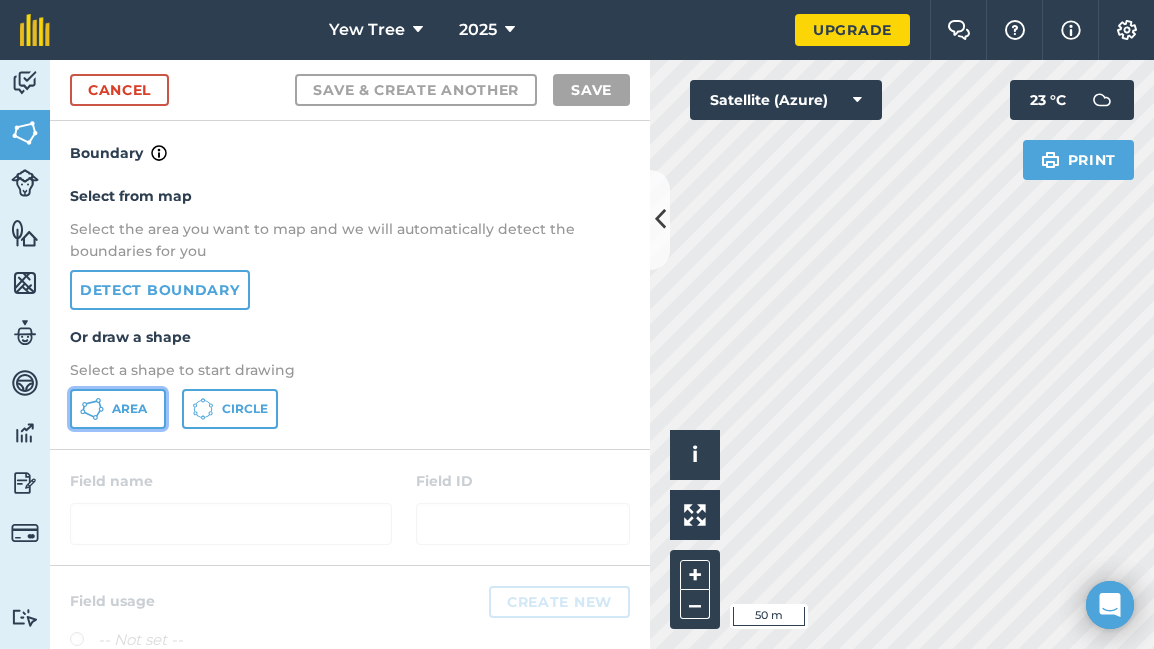 click on "Area" at bounding box center [118, 409] 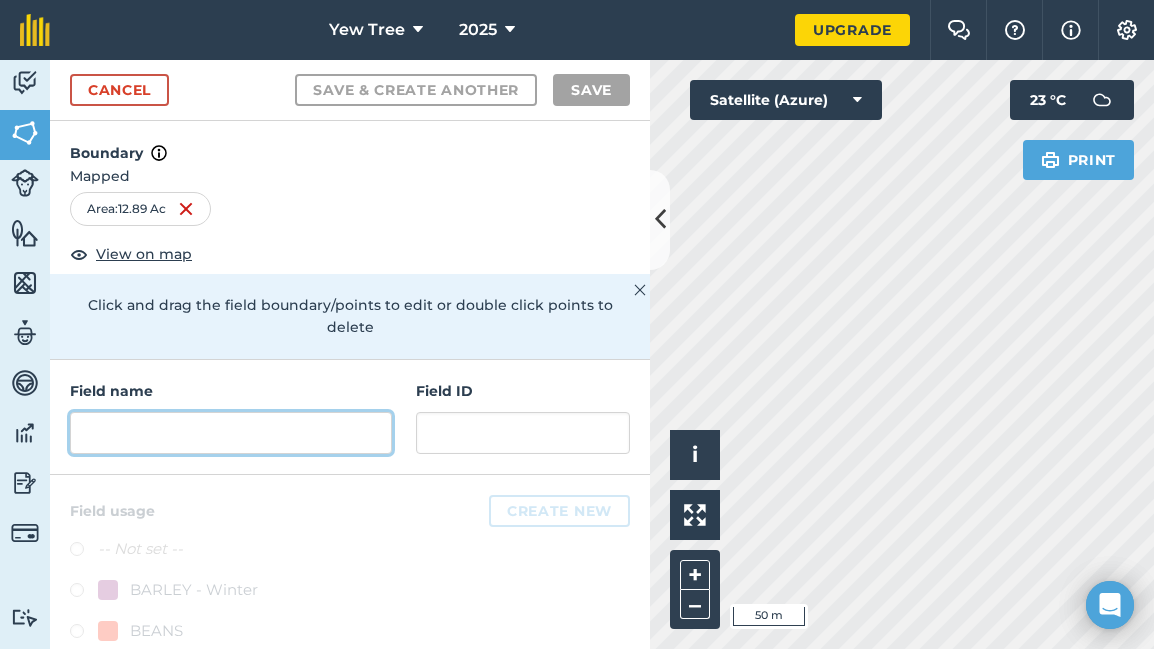 click at bounding box center (231, 433) 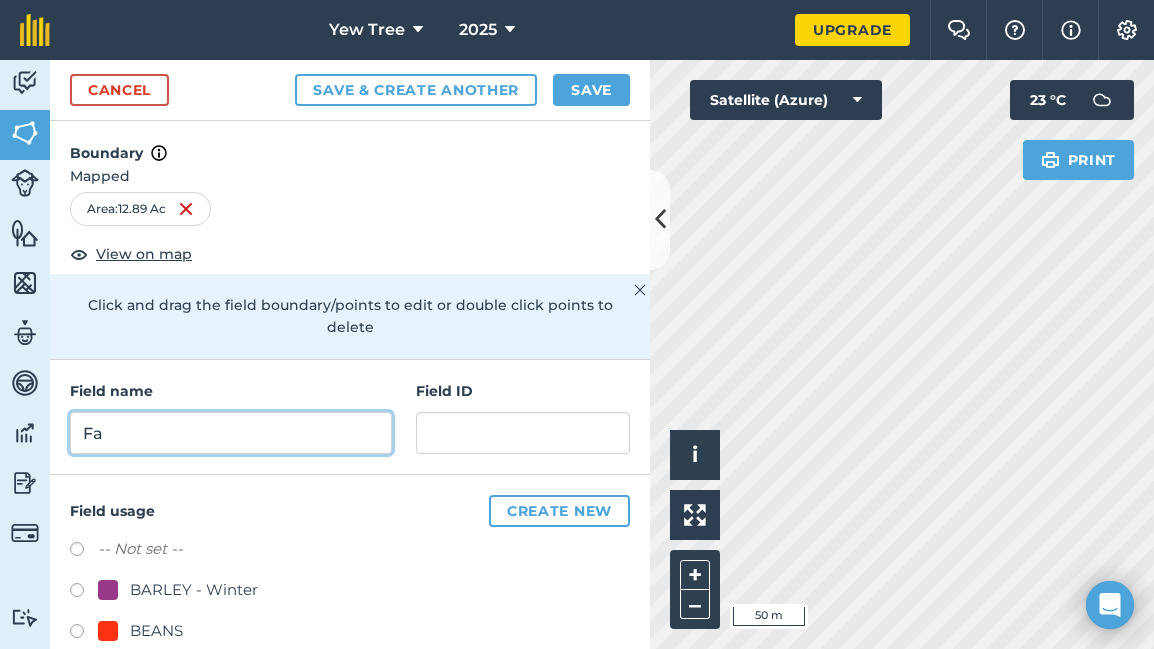 type on "F" 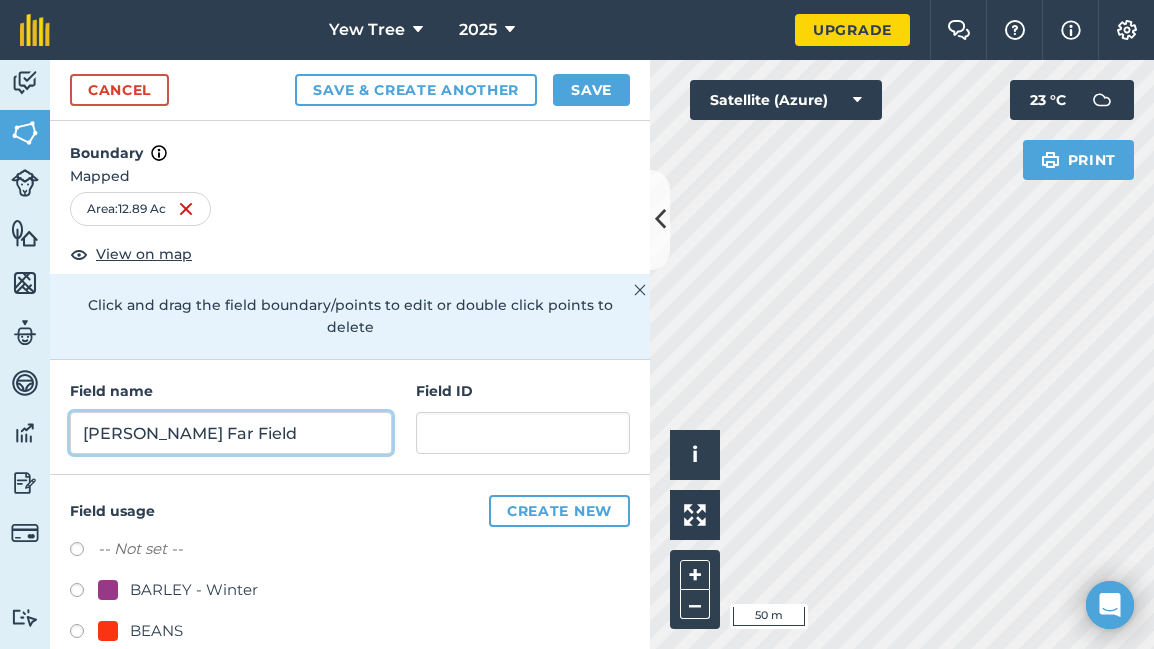 scroll, scrollTop: 114, scrollLeft: 0, axis: vertical 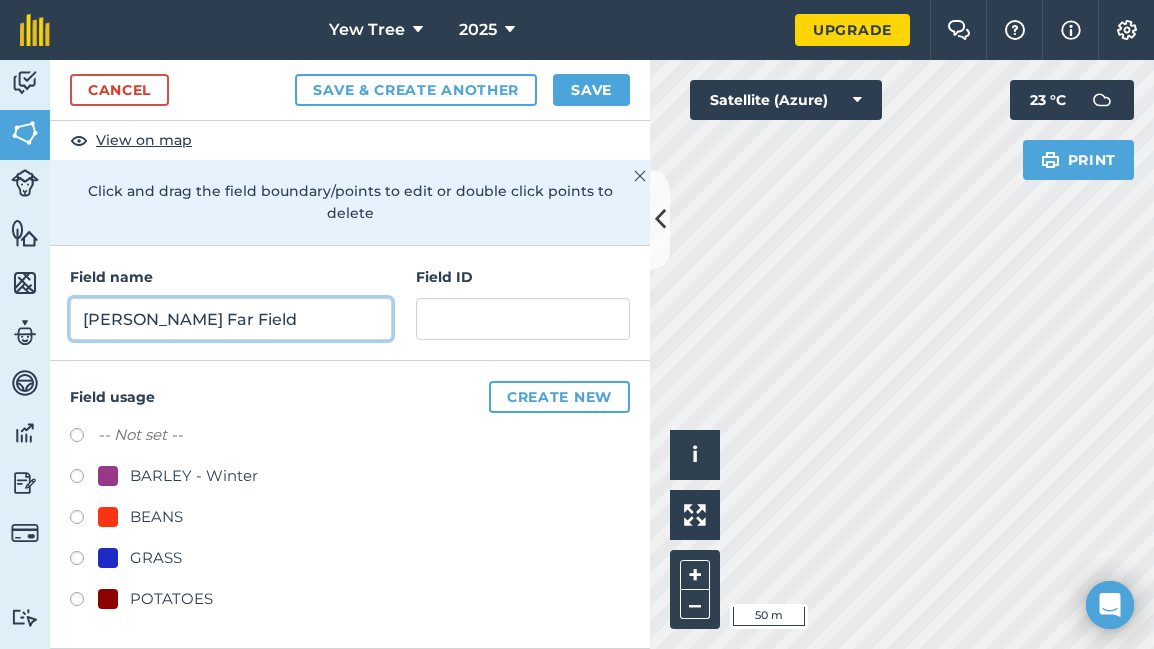 type on "[PERSON_NAME] Far Field" 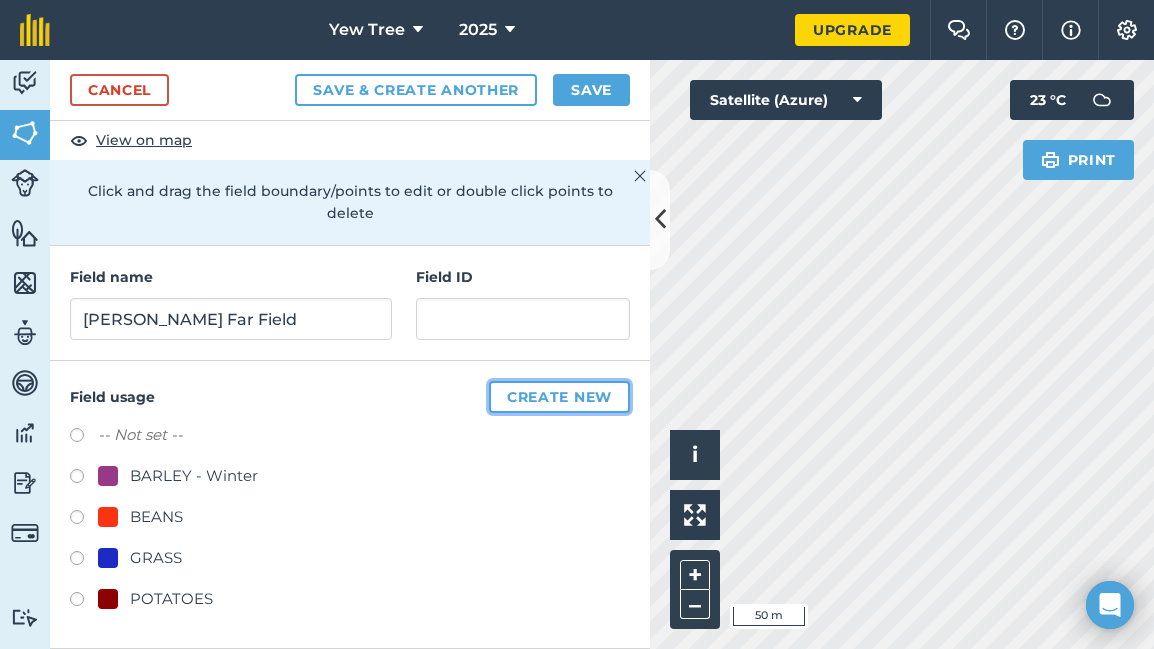 click on "Create new" at bounding box center [559, 397] 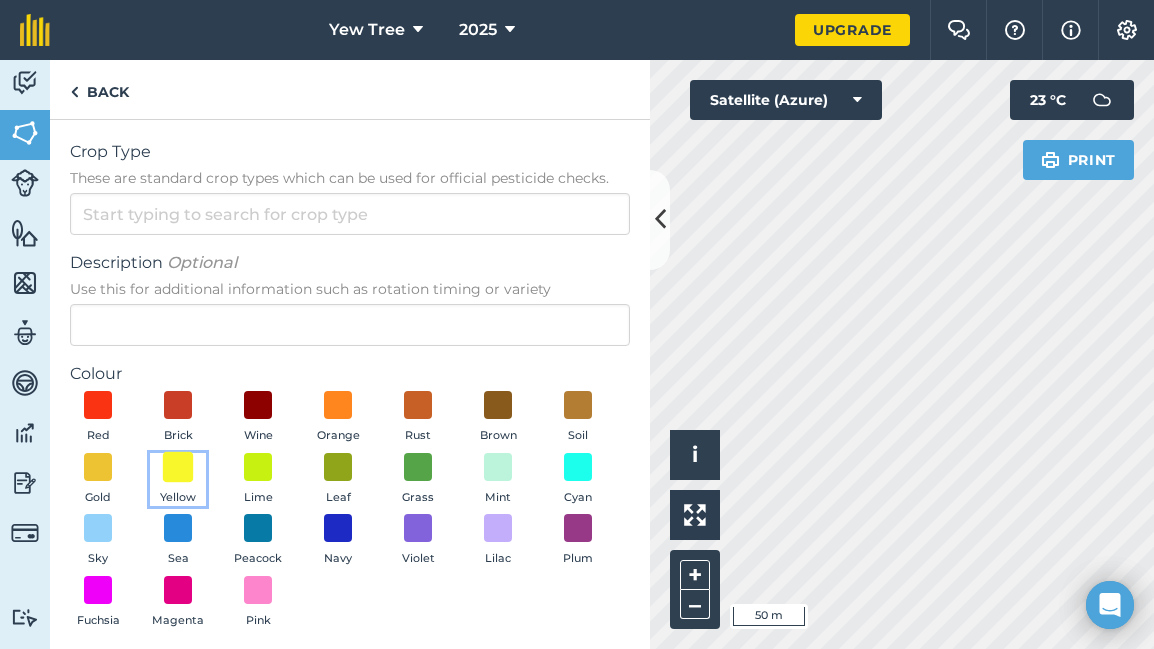 click at bounding box center (178, 466) 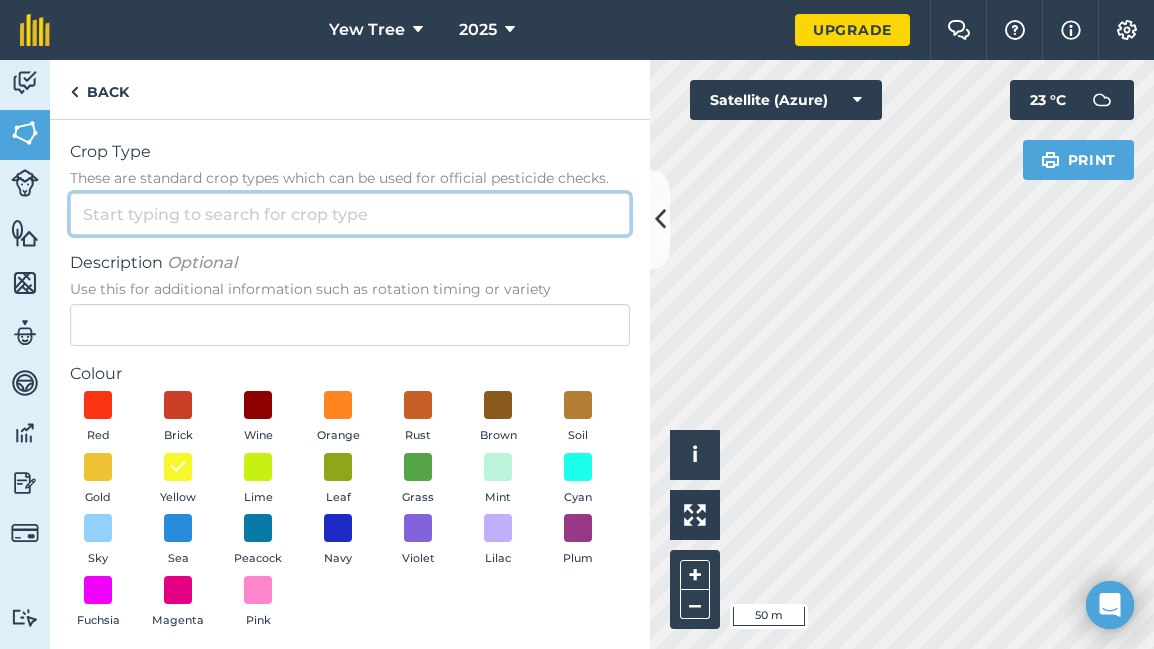 click on "Crop Type These are standard crop types which can be used for official pesticide checks." at bounding box center (350, 214) 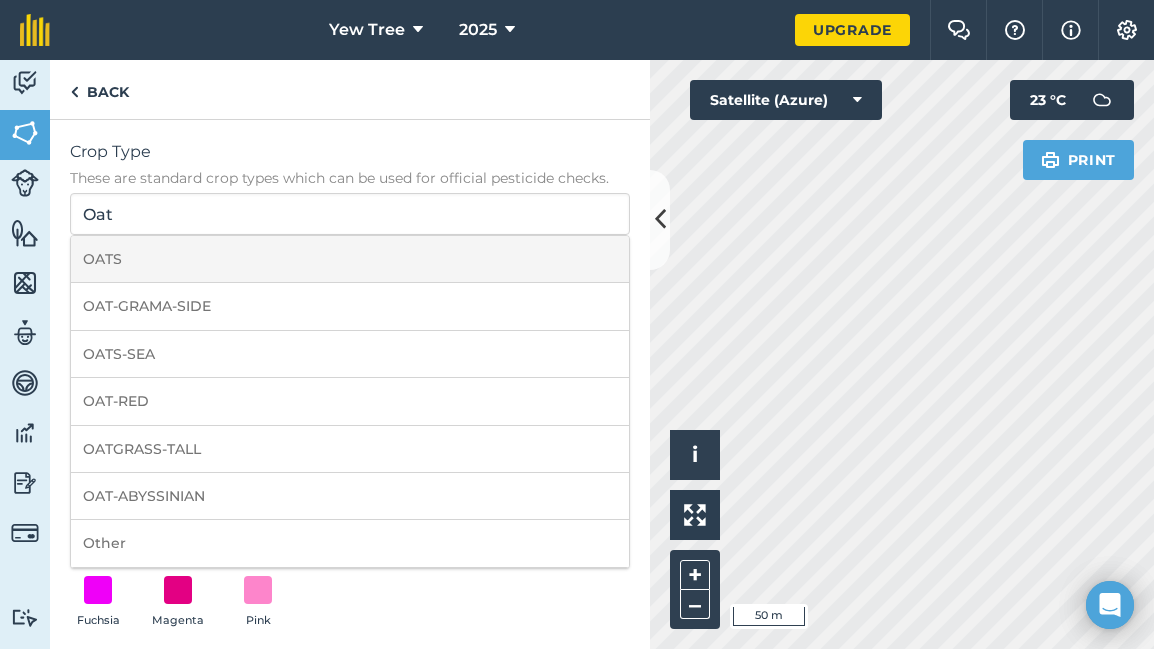 click on "OATS" at bounding box center [350, 259] 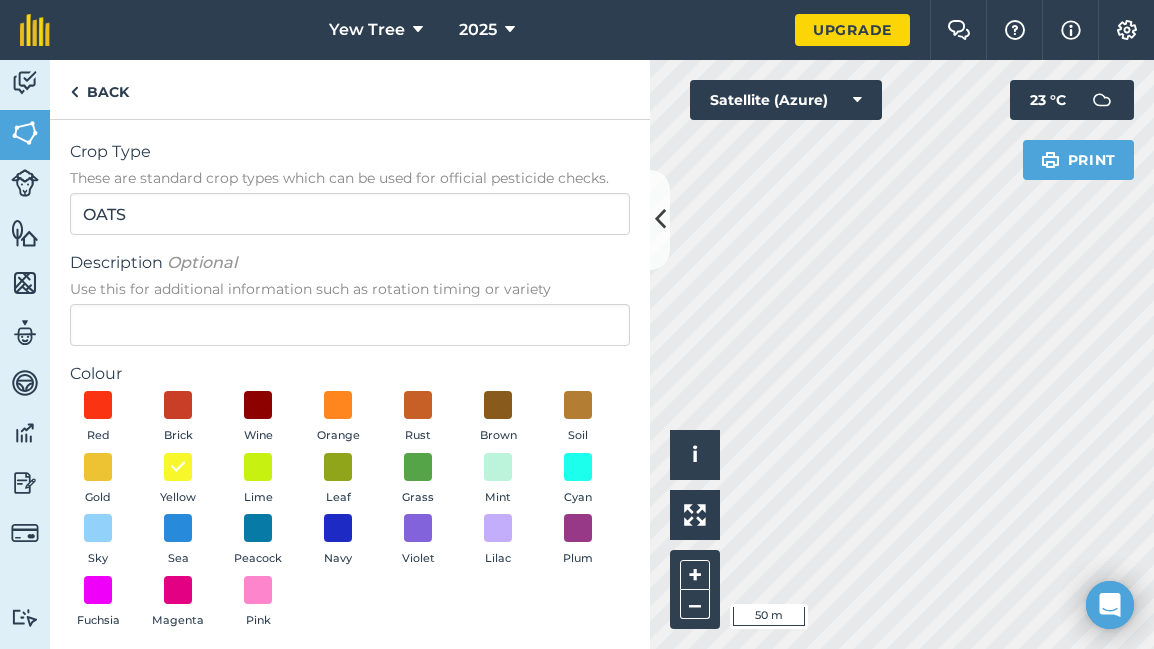 scroll, scrollTop: 85, scrollLeft: 0, axis: vertical 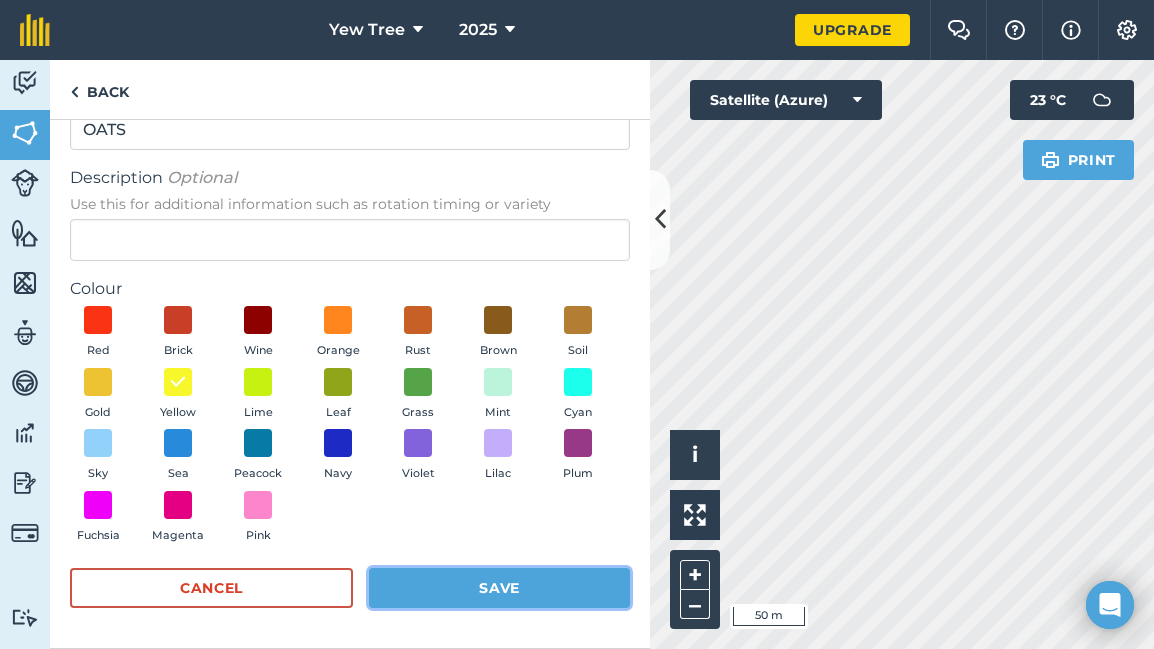 click on "Save" at bounding box center [499, 588] 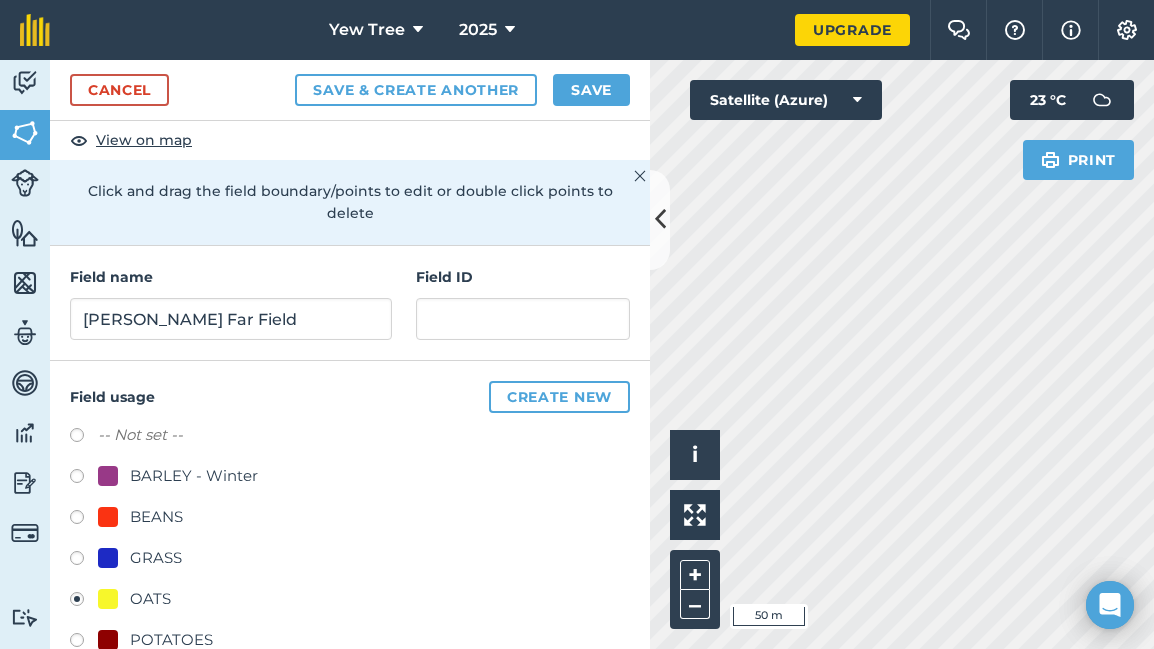 scroll, scrollTop: 155, scrollLeft: 0, axis: vertical 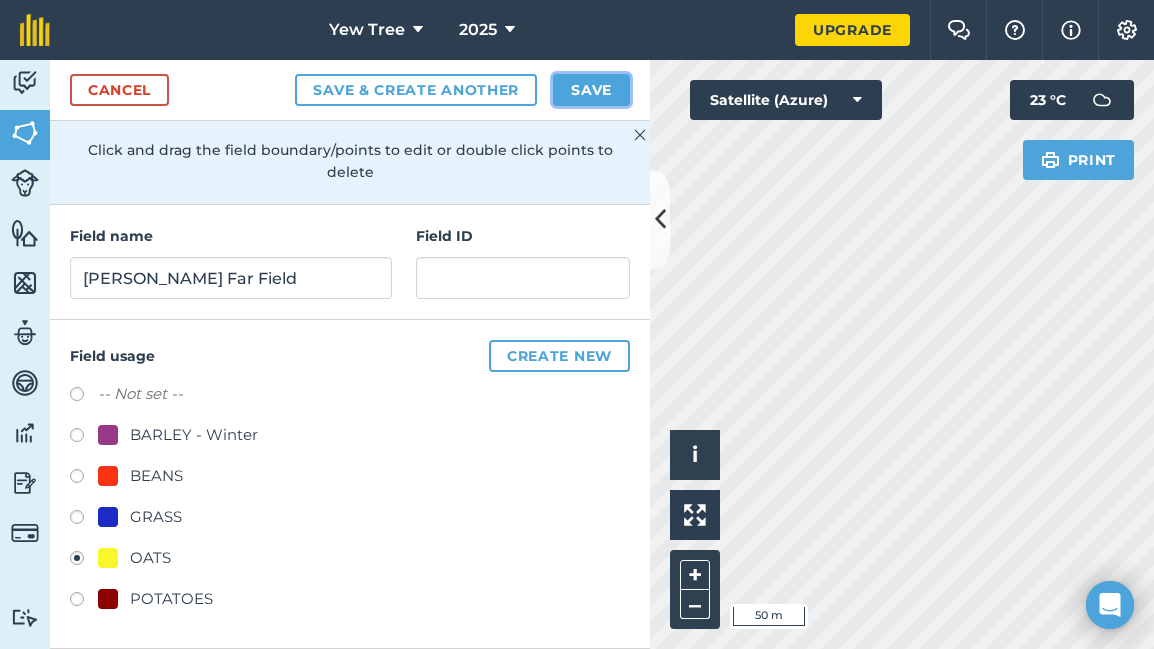 click on "Save" at bounding box center (591, 90) 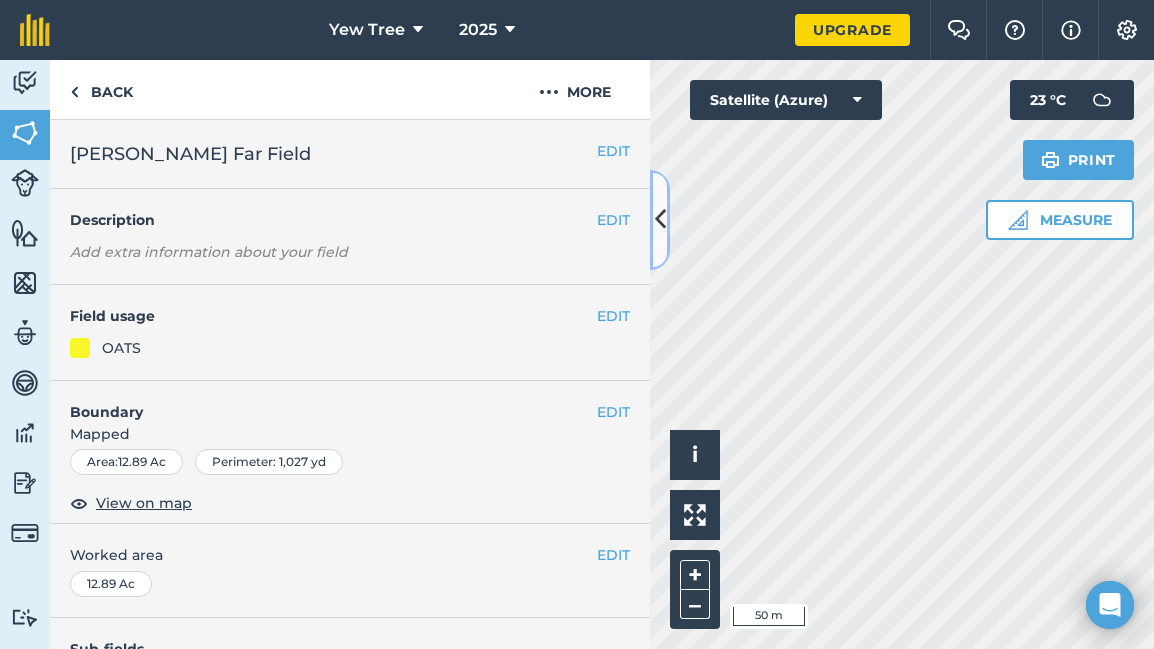 click at bounding box center [660, 219] 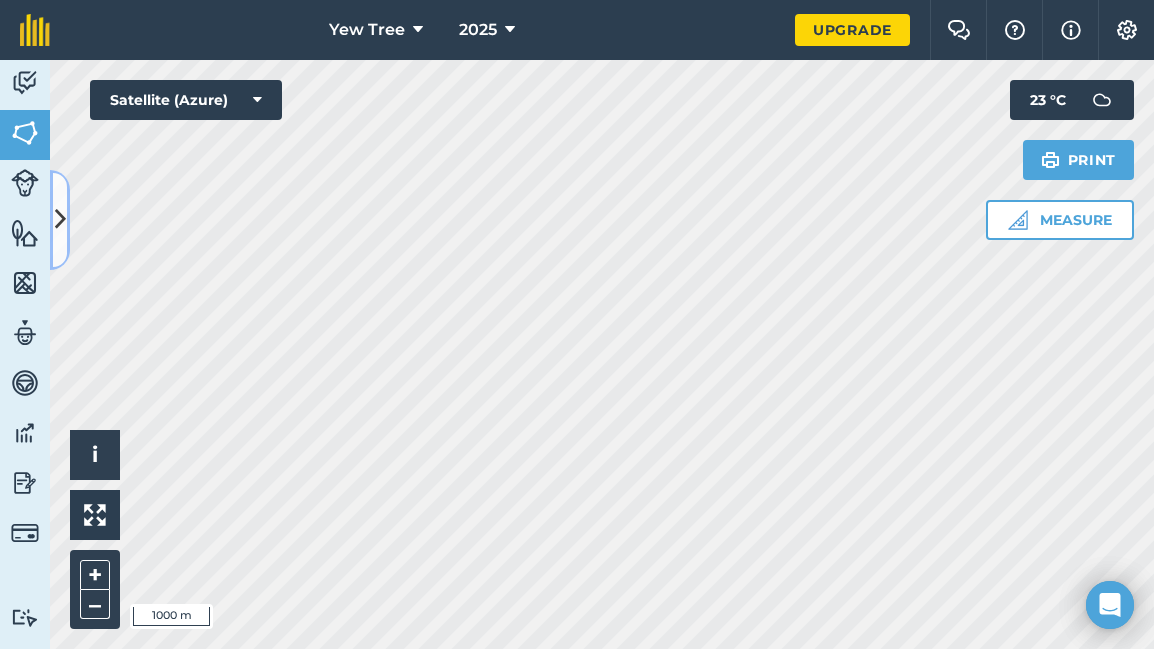 click at bounding box center [60, 220] 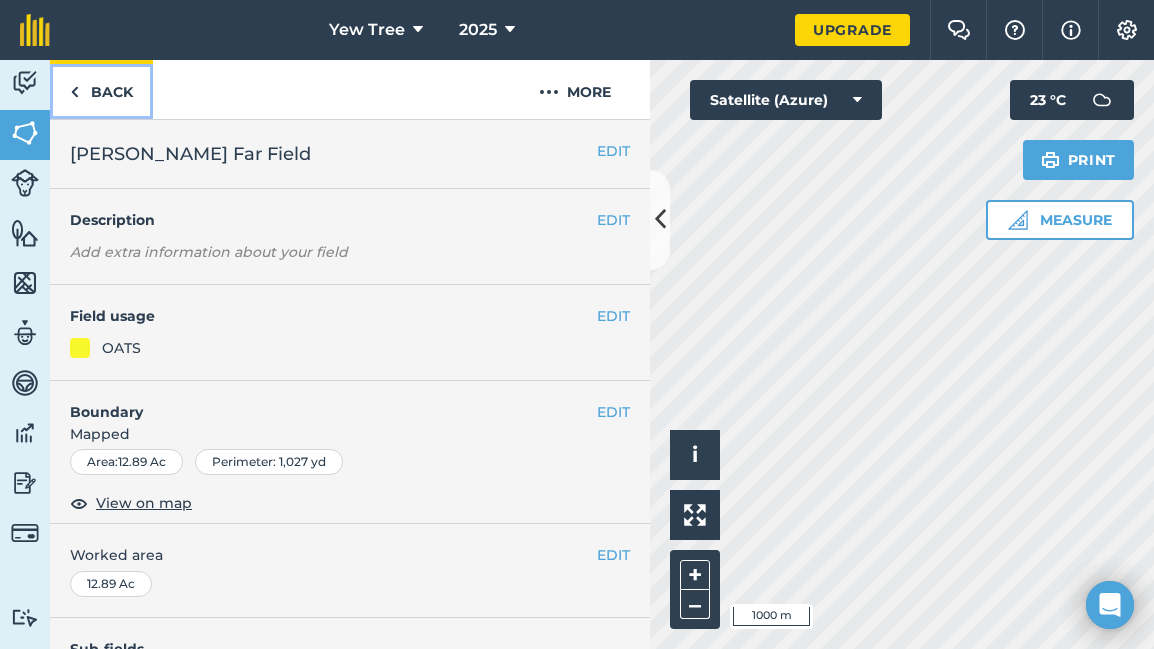 click on "Back" at bounding box center (101, 89) 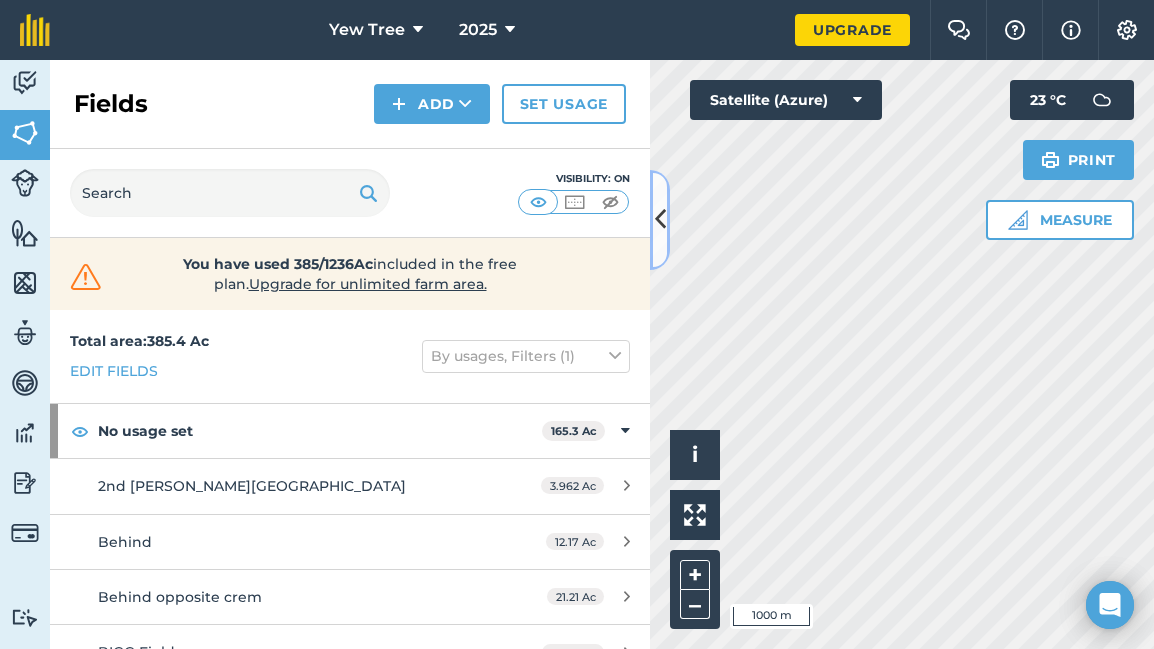 click at bounding box center [660, 219] 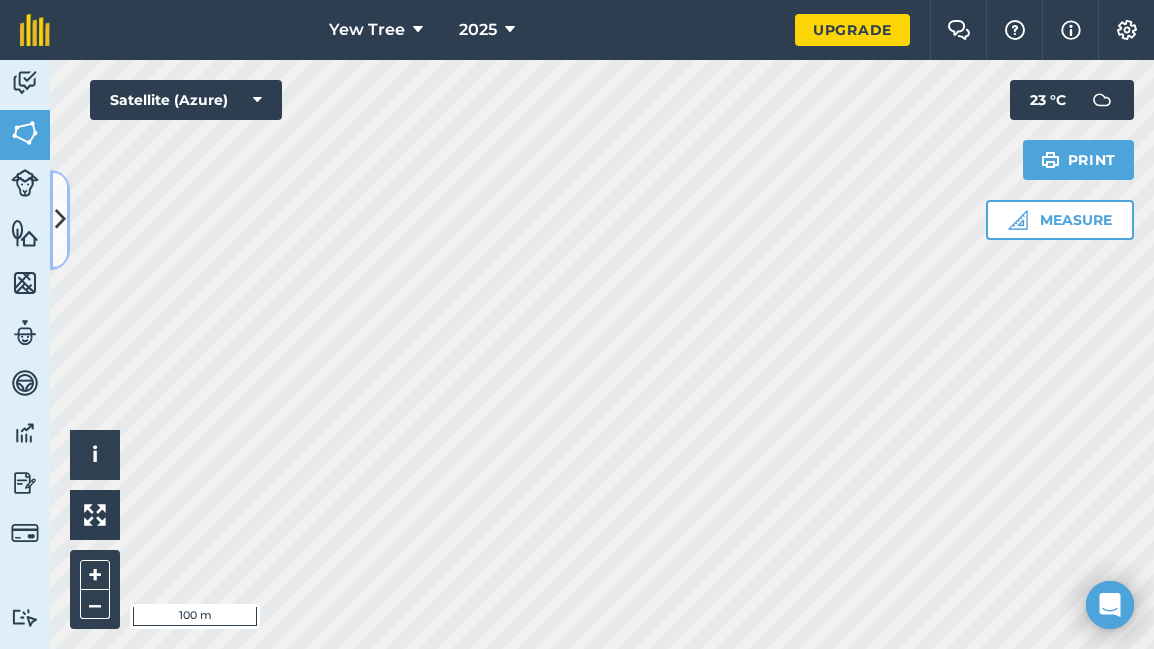 click at bounding box center [60, 219] 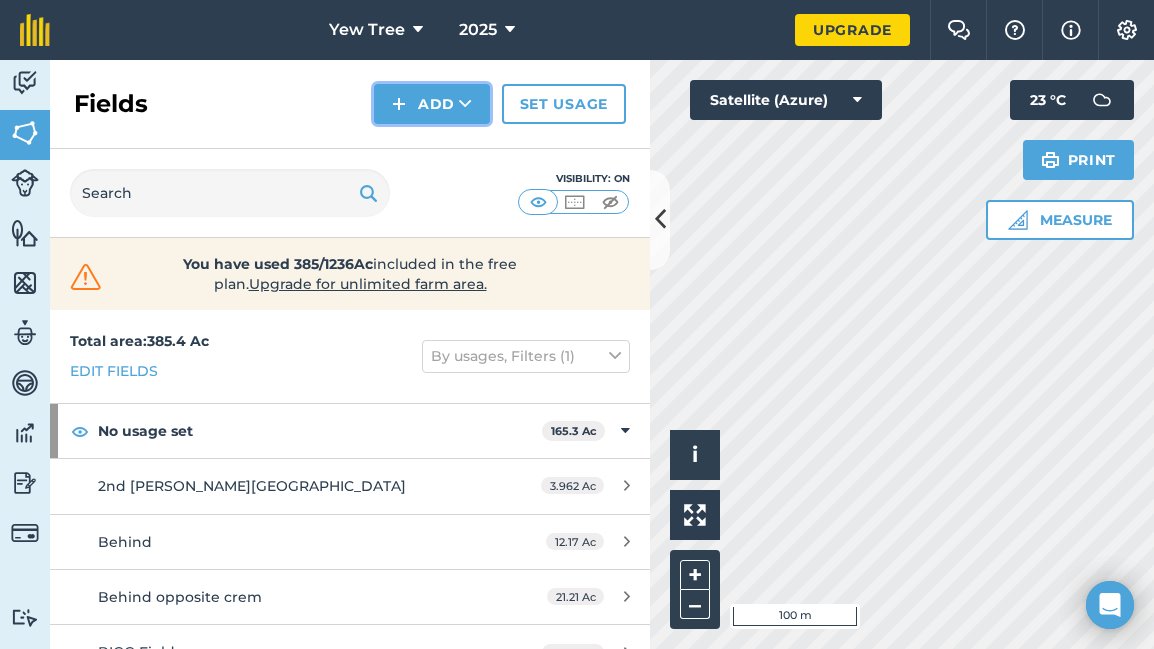 click on "Add" at bounding box center (432, 104) 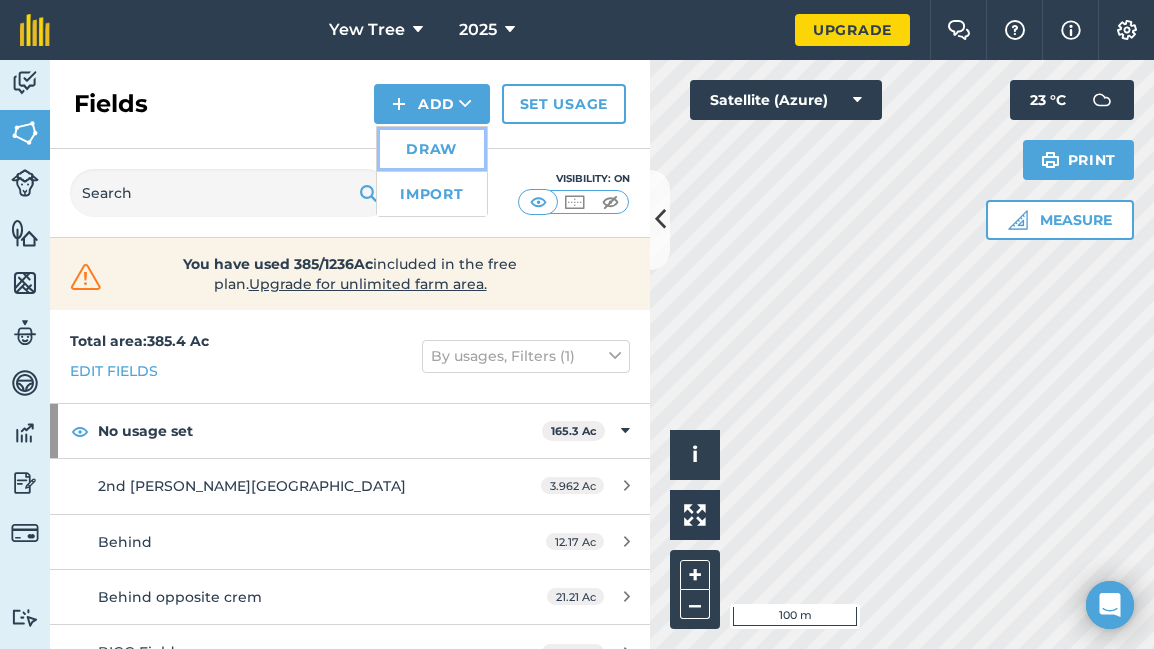 click on "Draw" at bounding box center [432, 149] 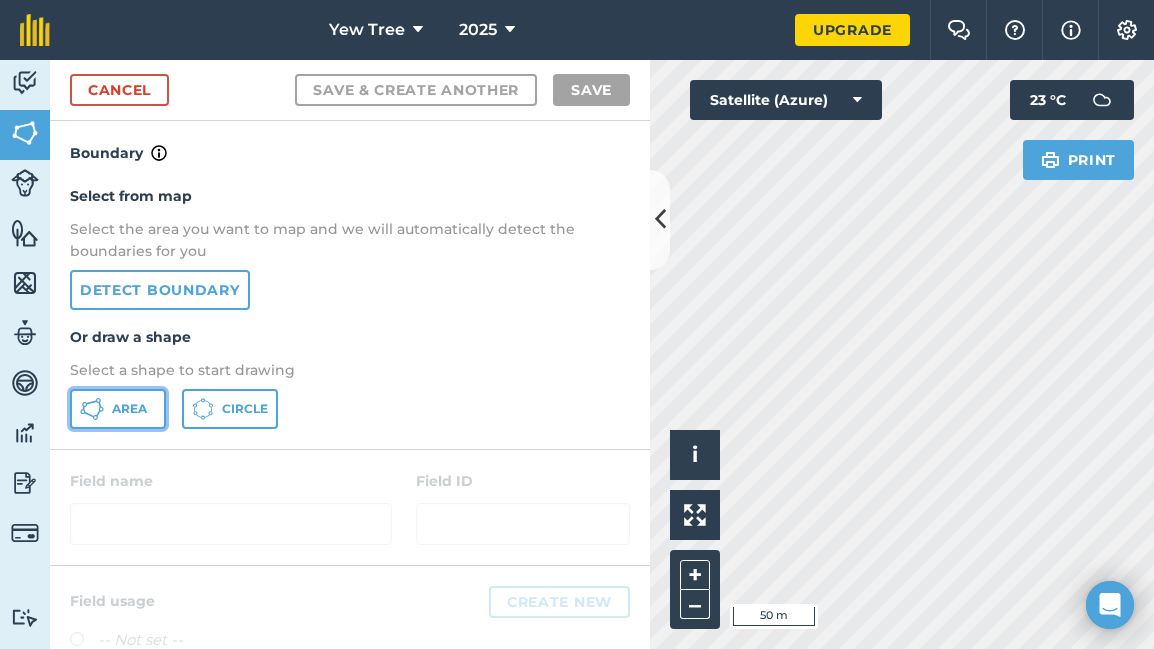 click on "Area" at bounding box center (129, 409) 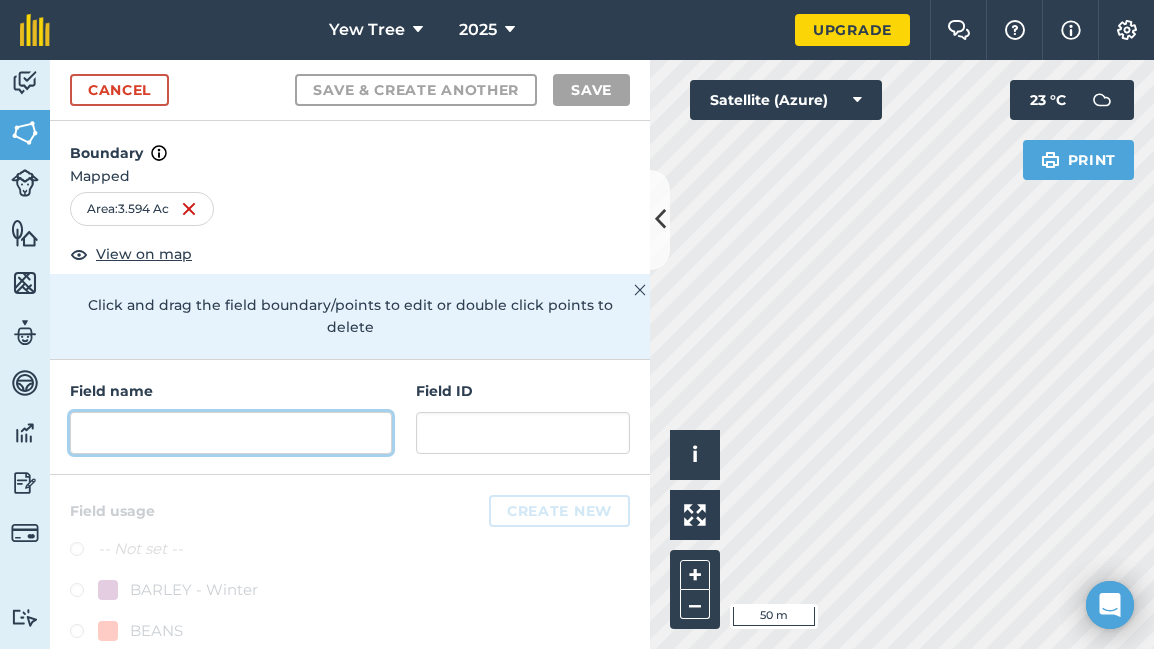 click at bounding box center [231, 433] 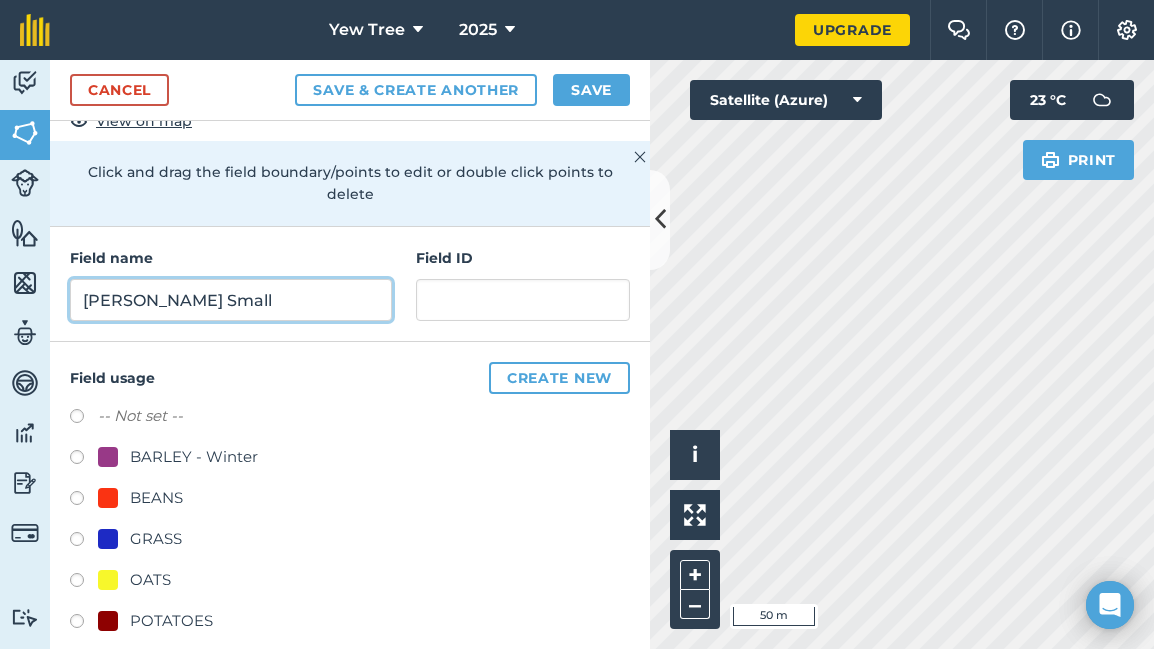scroll, scrollTop: 155, scrollLeft: 0, axis: vertical 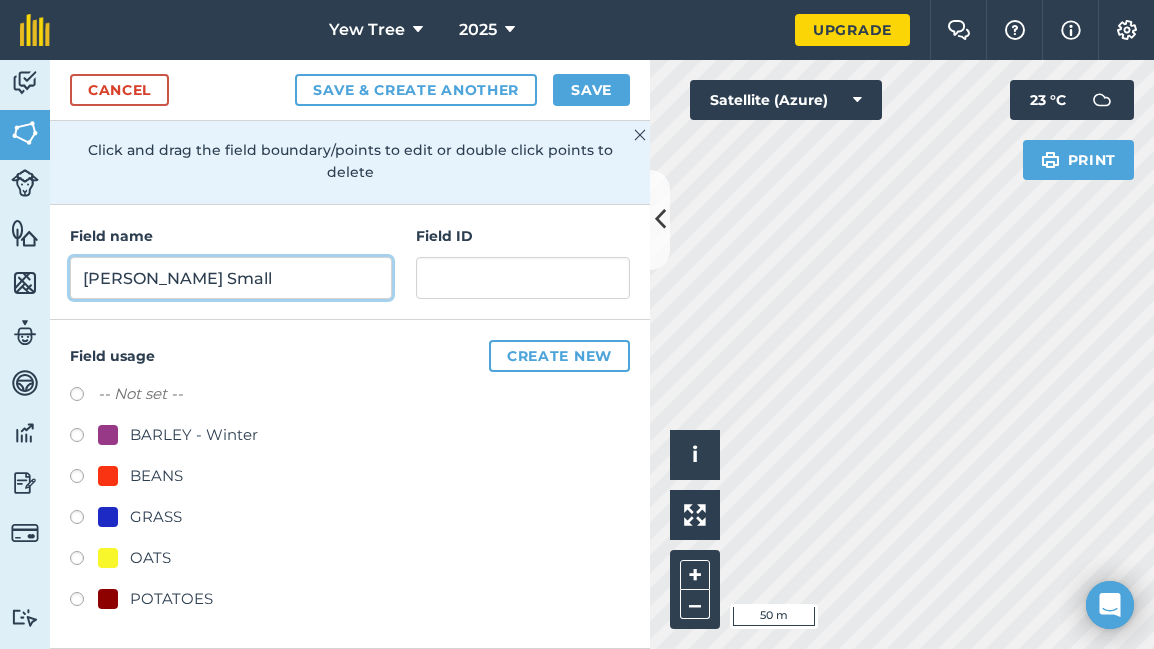 type on "[PERSON_NAME] Small" 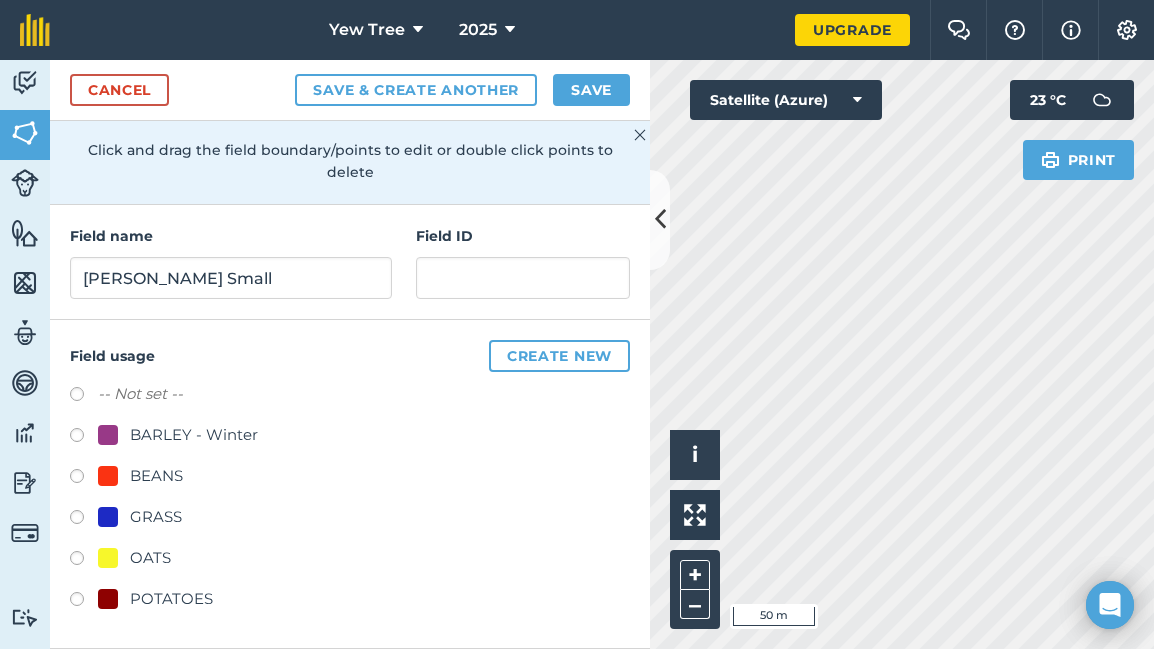 click on "POTATOES" at bounding box center (171, 599) 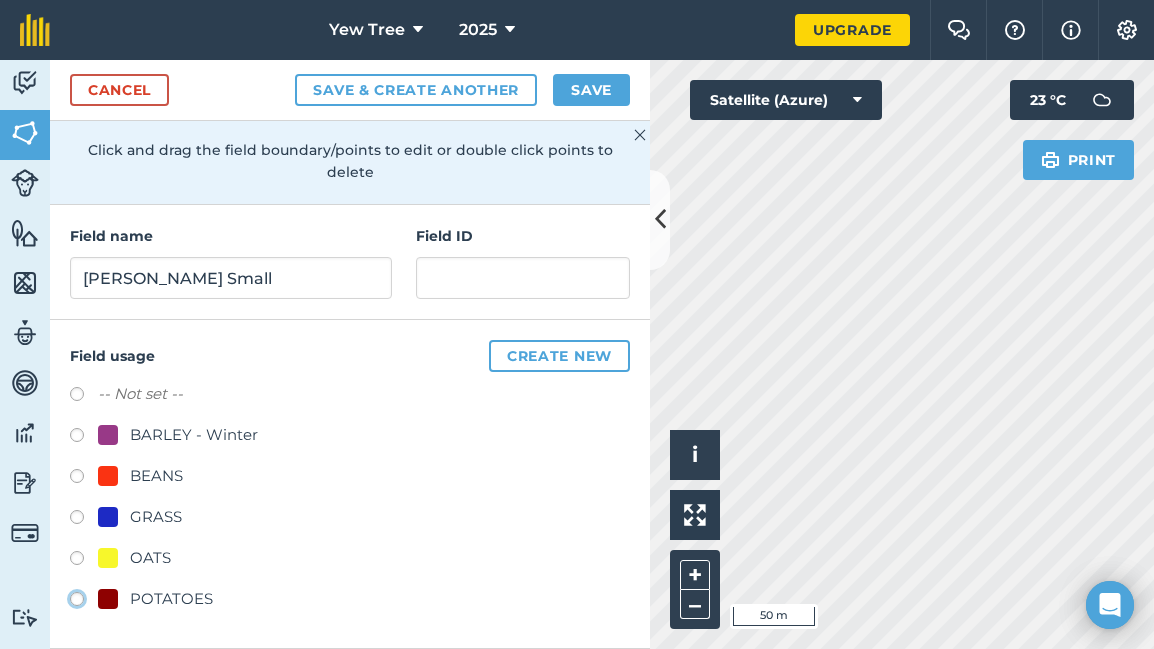 click on "POTATOES" at bounding box center (-9923, 598) 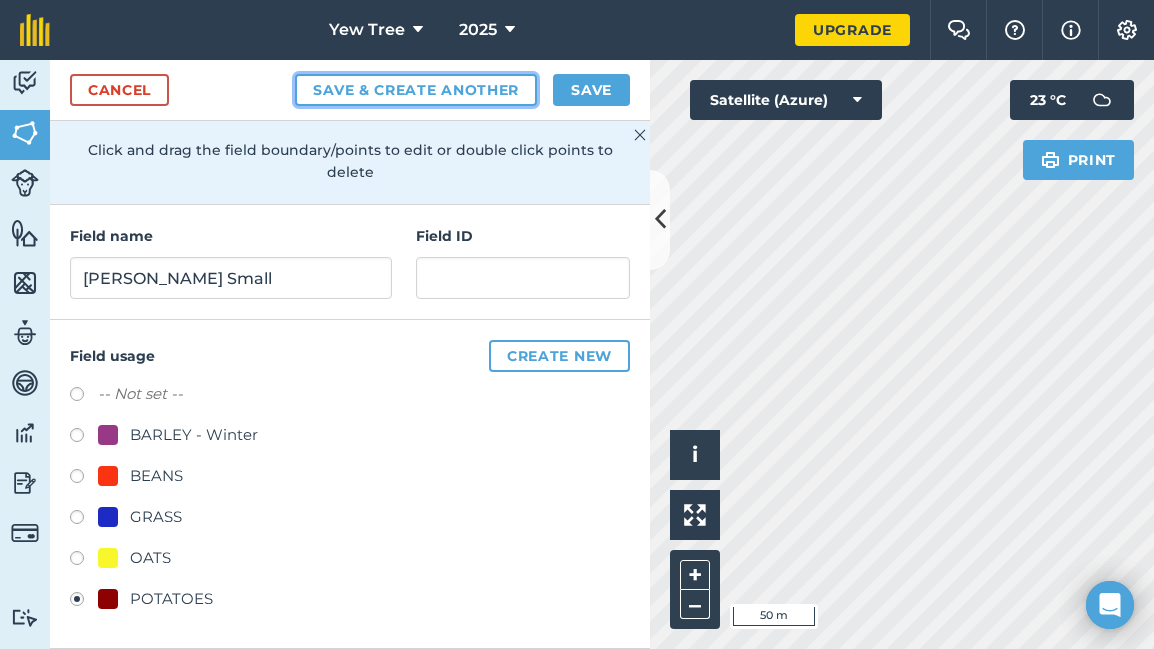 click on "Save & Create Another" at bounding box center [416, 90] 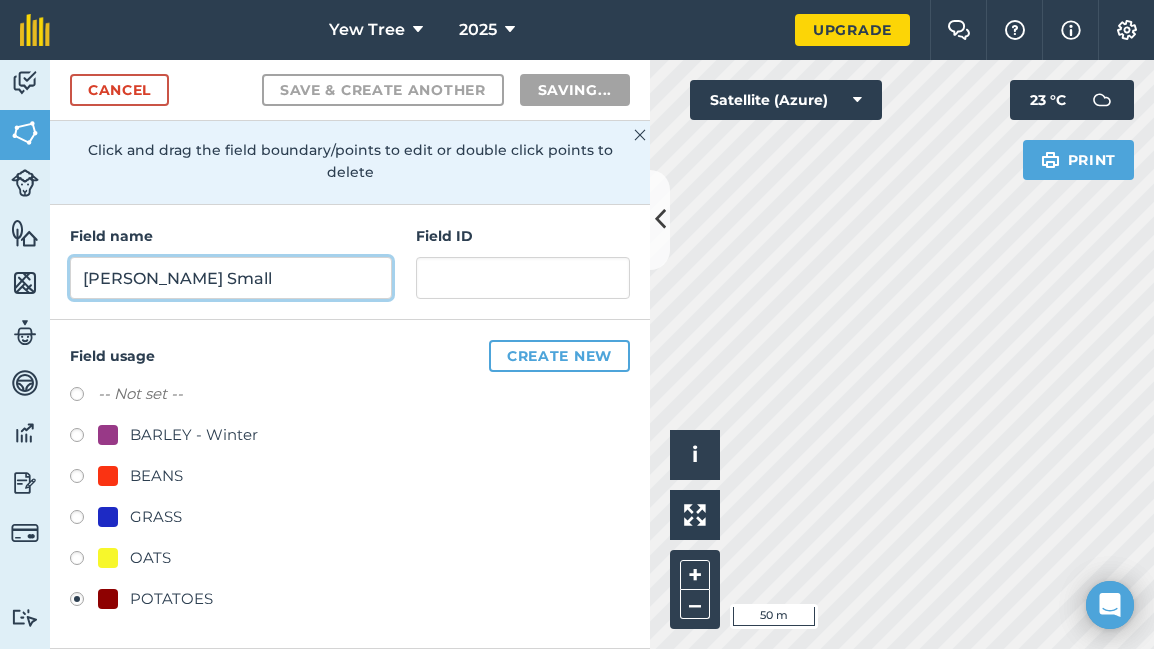 radio on "false" 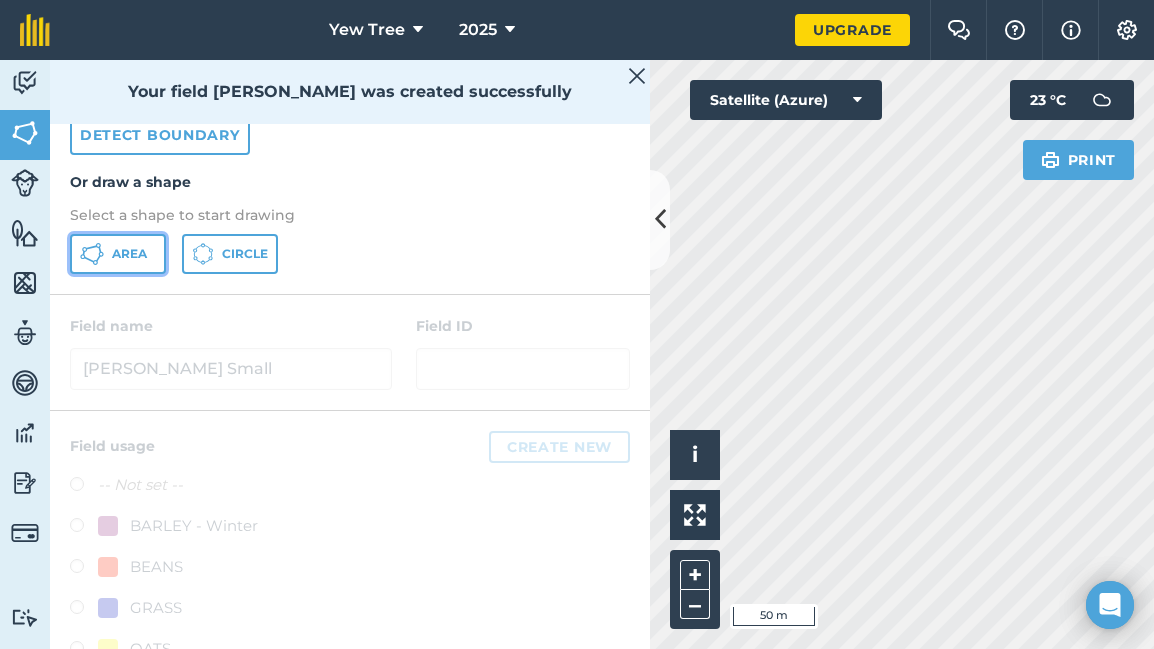 click on "Area" at bounding box center (118, 254) 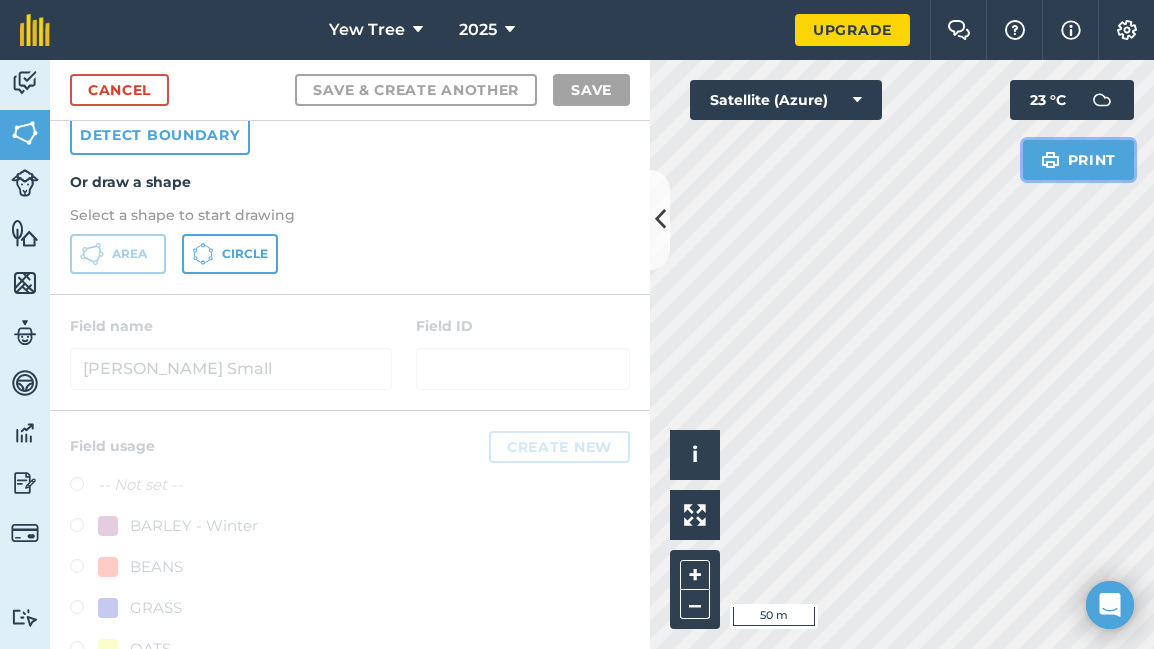 click on "Print" at bounding box center (1079, 160) 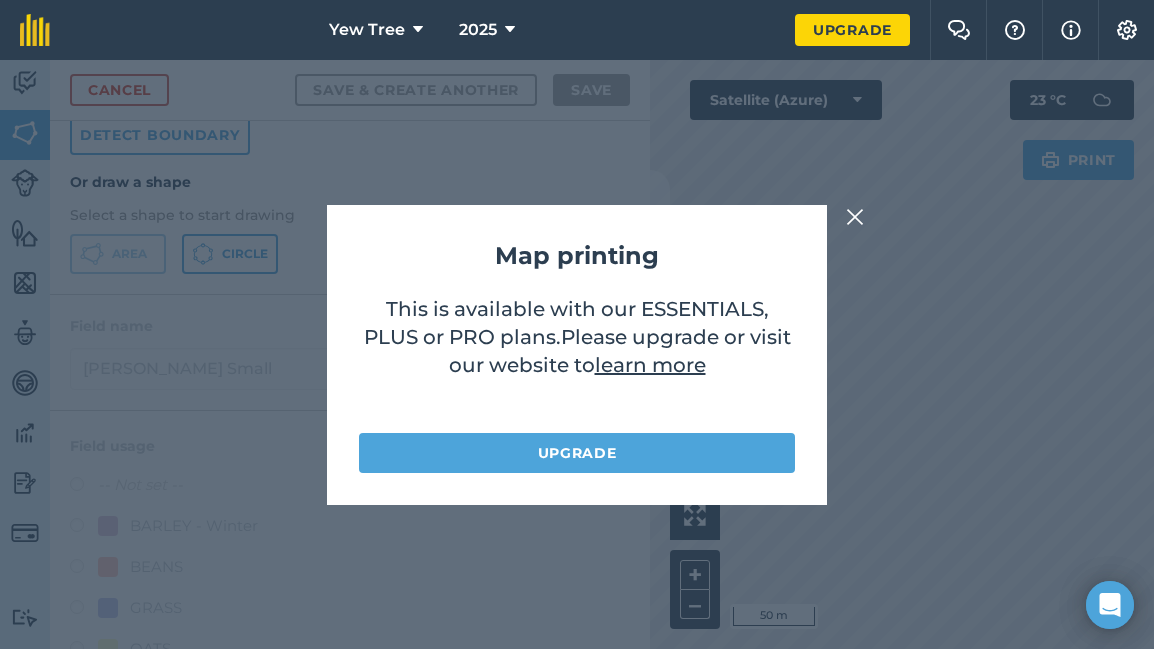 click at bounding box center [855, 217] 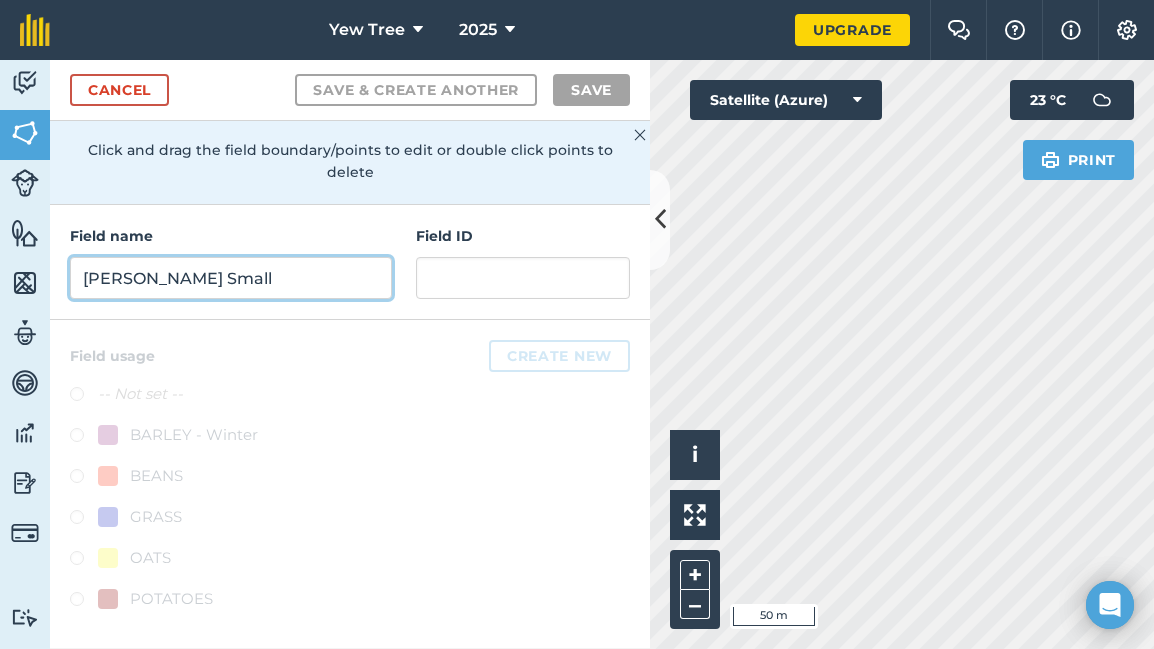 click on "[PERSON_NAME] Small" at bounding box center (231, 278) 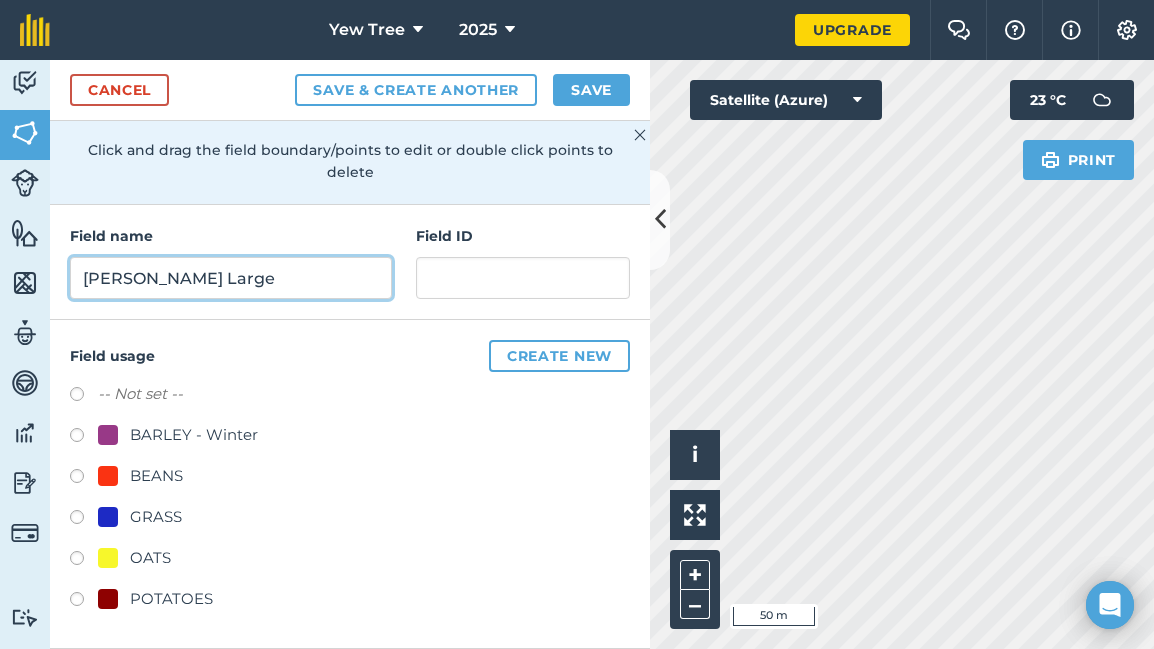 type on "[PERSON_NAME] Large" 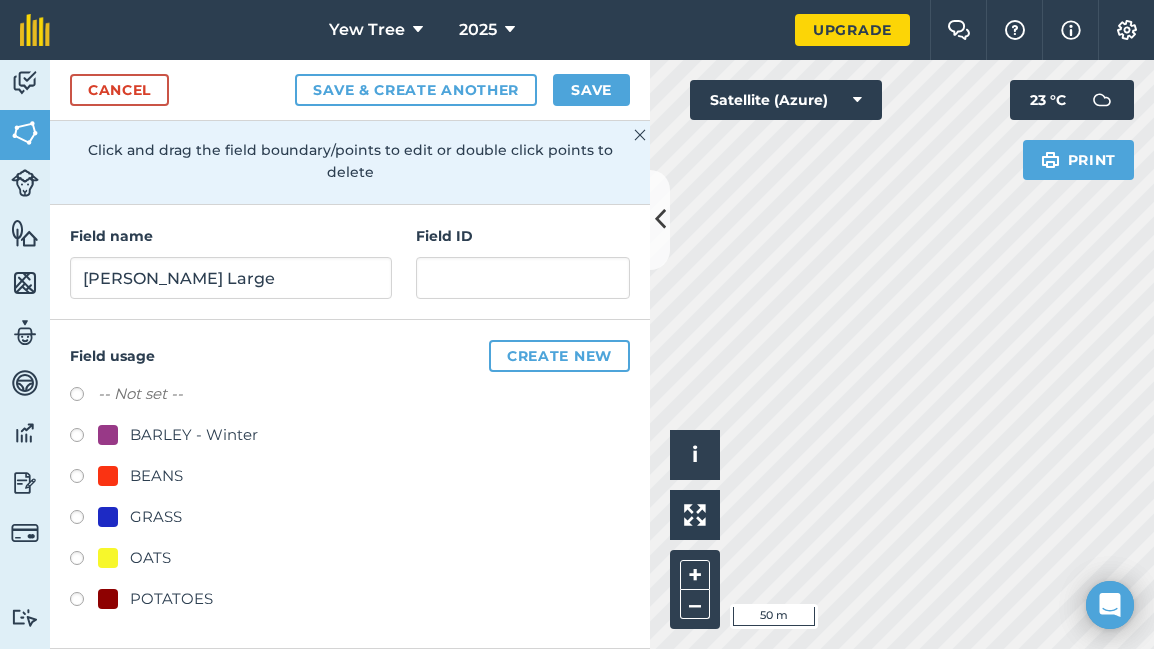 click at bounding box center (84, 602) 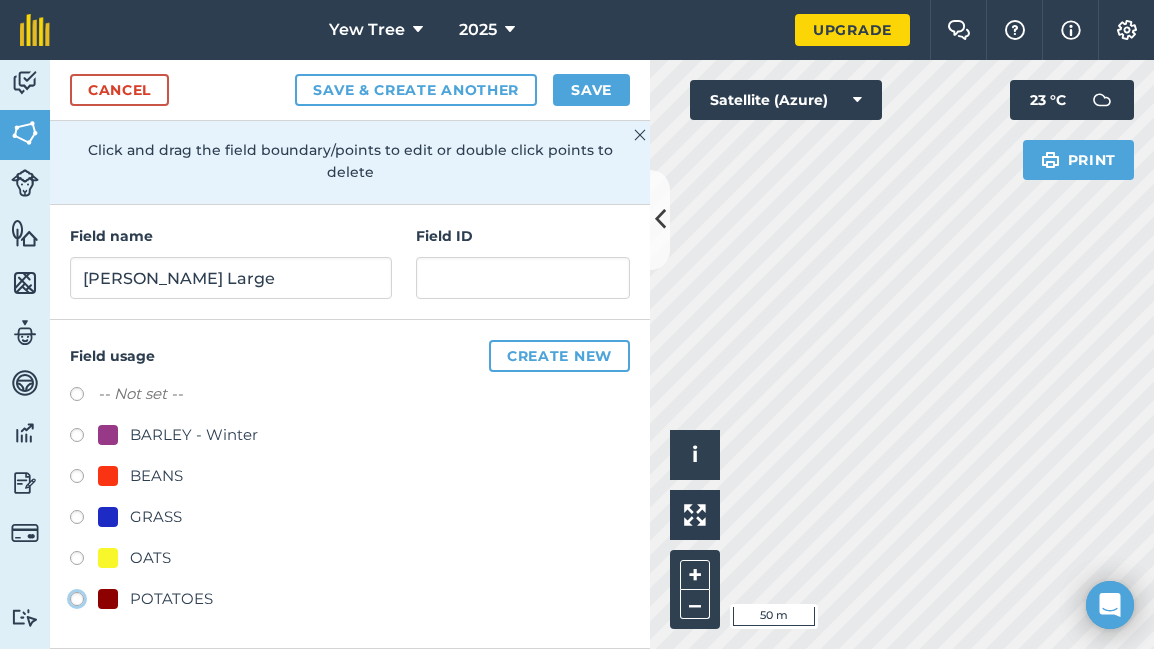 radio on "true" 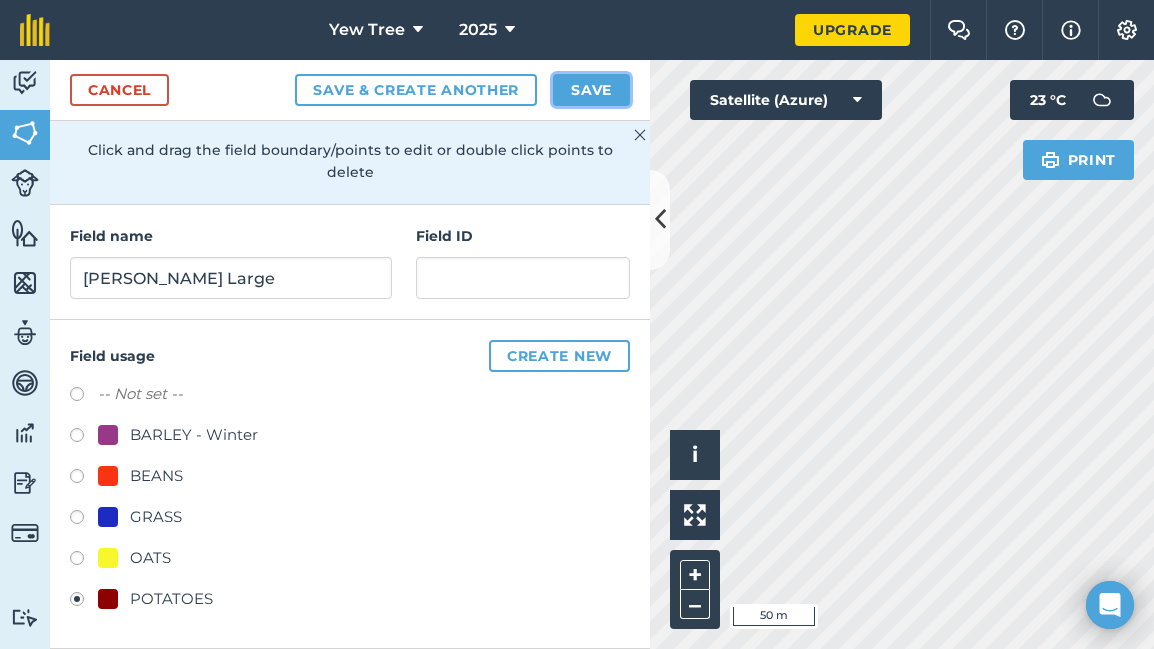 click on "Save" at bounding box center (591, 90) 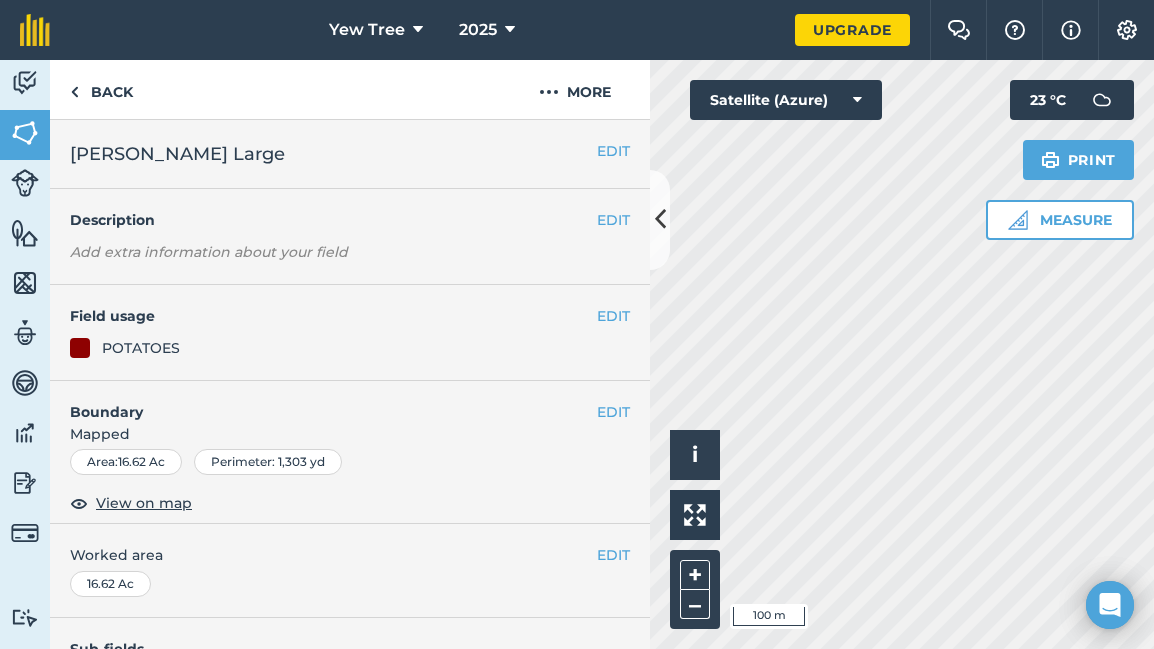 click on "Yew Tree 2025 Upgrade Farm Chat Help Info Settings Map printing is not available on our free plan Please upgrade to our Essentials, Plus or Pro plan to access this feature. Activity Fields Livestock Features Maps Team Vehicles Data Reporting Billing Tutorials Tutorials   Back   More EDIT [PERSON_NAME] Large EDIT Description Add extra information about your field EDIT Field usage POTATOES EDIT Boundary   Mapped Area :  16.62   Ac Perimeter :   1,303   yd   View on map EDIT Worked area 16.62   Ac Sub-fields   Divide your fields into sections, e.g. for multiple crops or grazing blocks   Add sub-fields Add field job Add note   Field Health To-Do Field History Reports There are no outstanding tasks for this field. Click to start drawing i © 2025 TomTom, Microsoft 100 m + – Satellite (Azure) Measure Print 23   ° C" at bounding box center [577, 324] 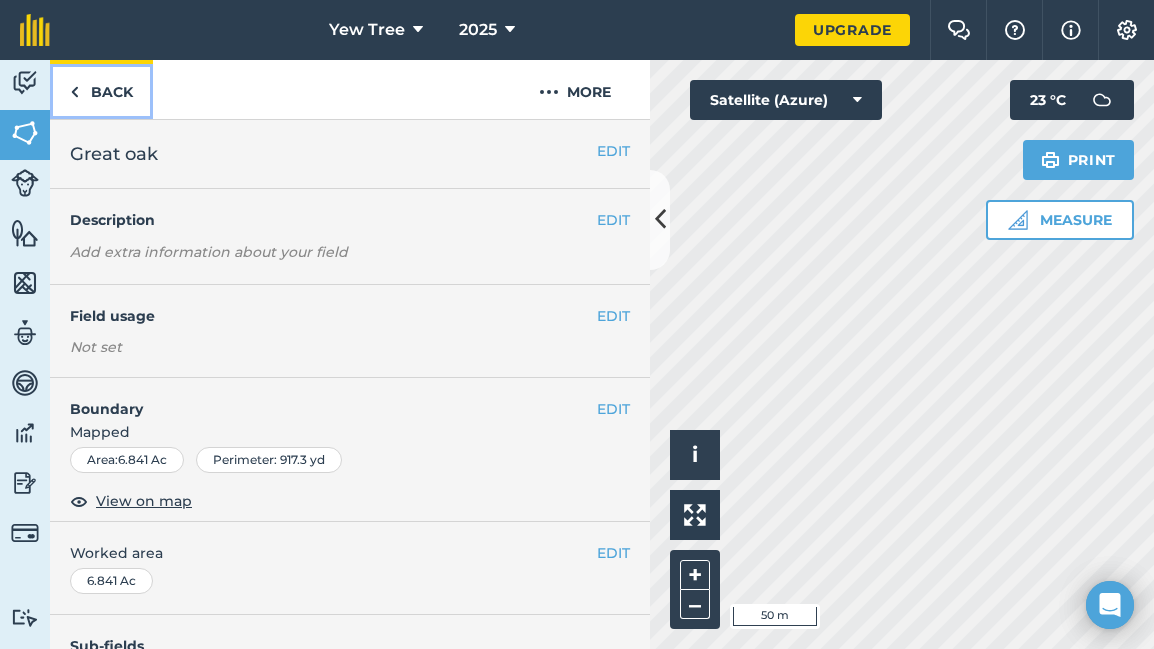 click on "Back" at bounding box center (101, 89) 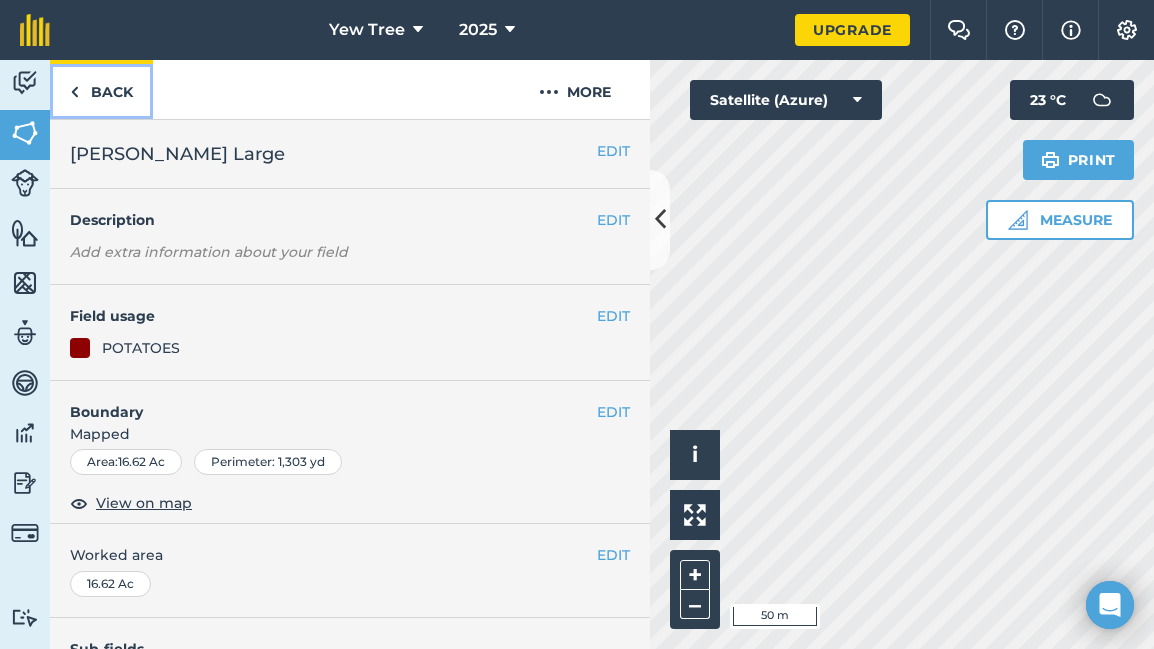 click on "Back" at bounding box center [101, 89] 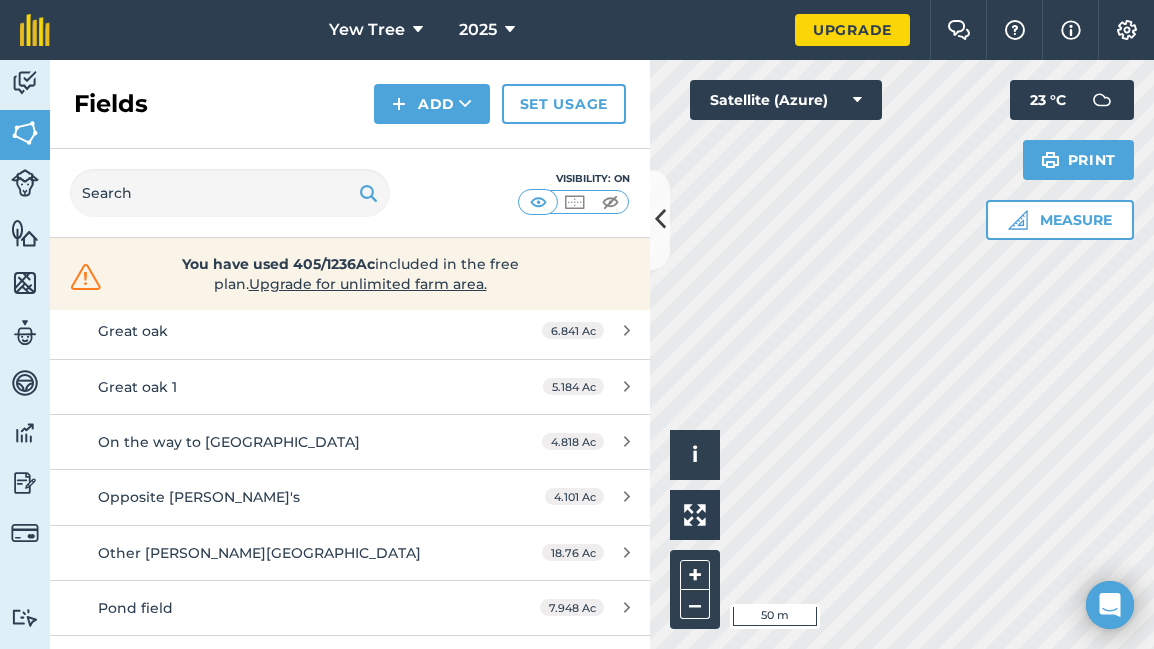 scroll, scrollTop: 400, scrollLeft: 0, axis: vertical 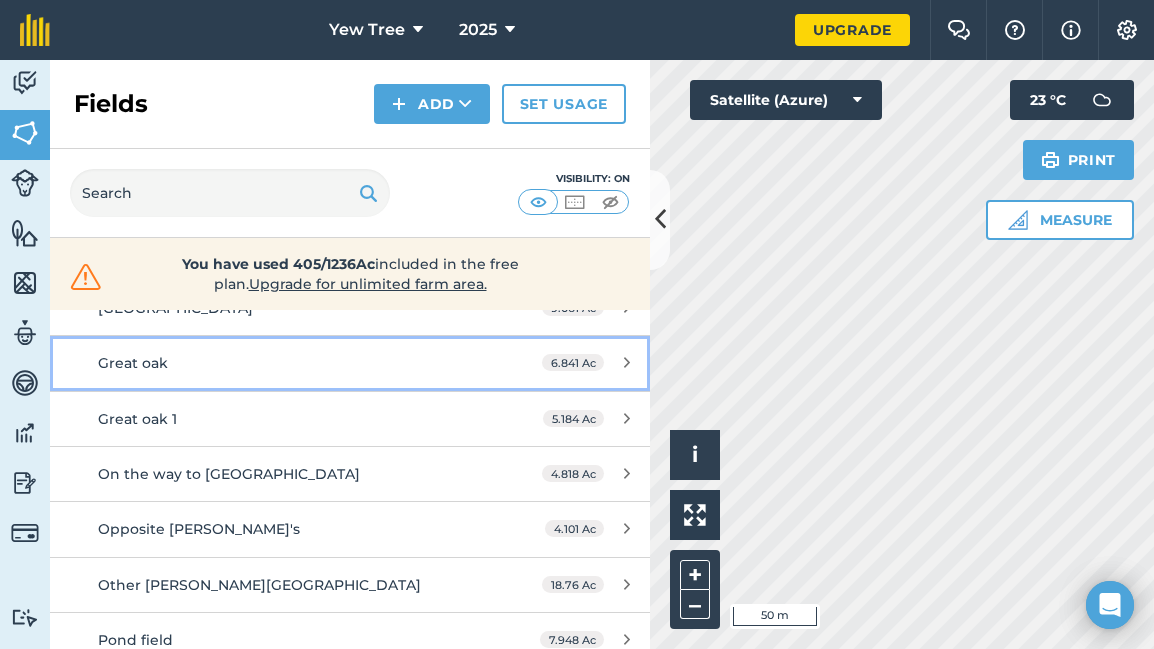 click on "Great oak 6.841   Ac" at bounding box center [350, 363] 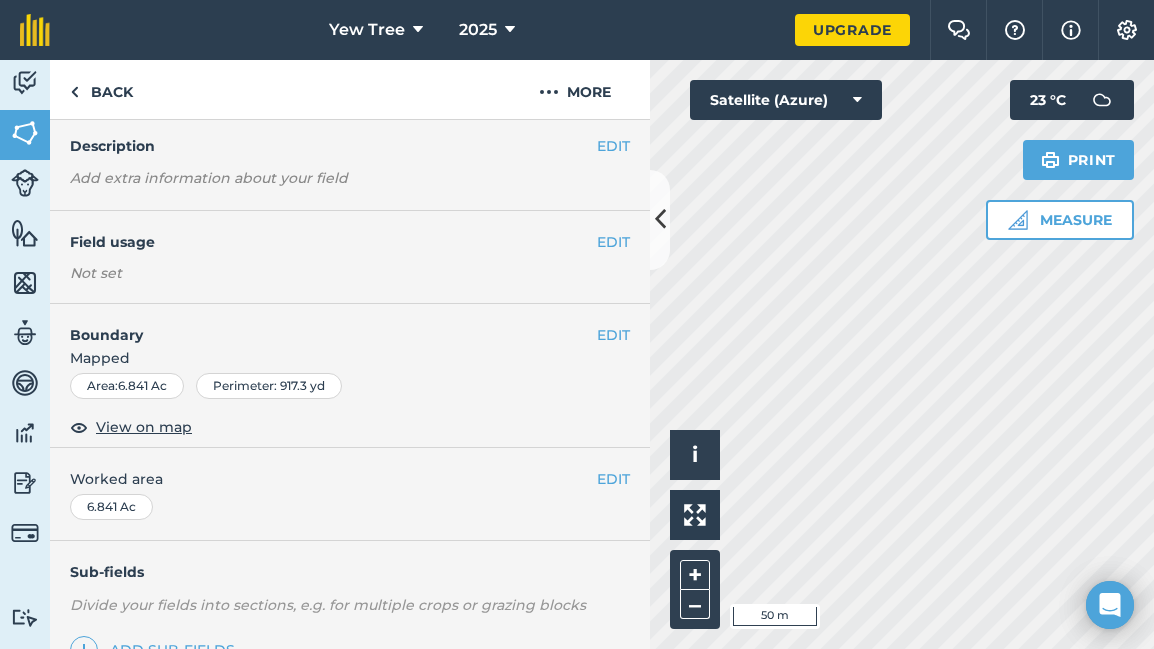 scroll, scrollTop: 46, scrollLeft: 0, axis: vertical 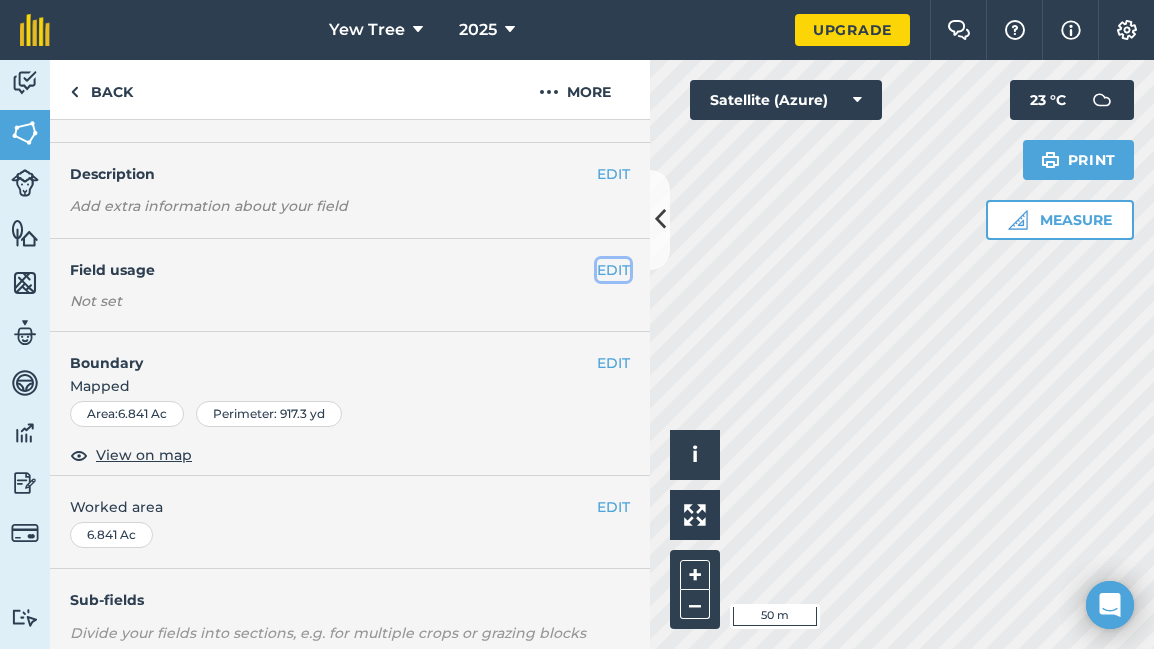 click on "EDIT" at bounding box center [613, 270] 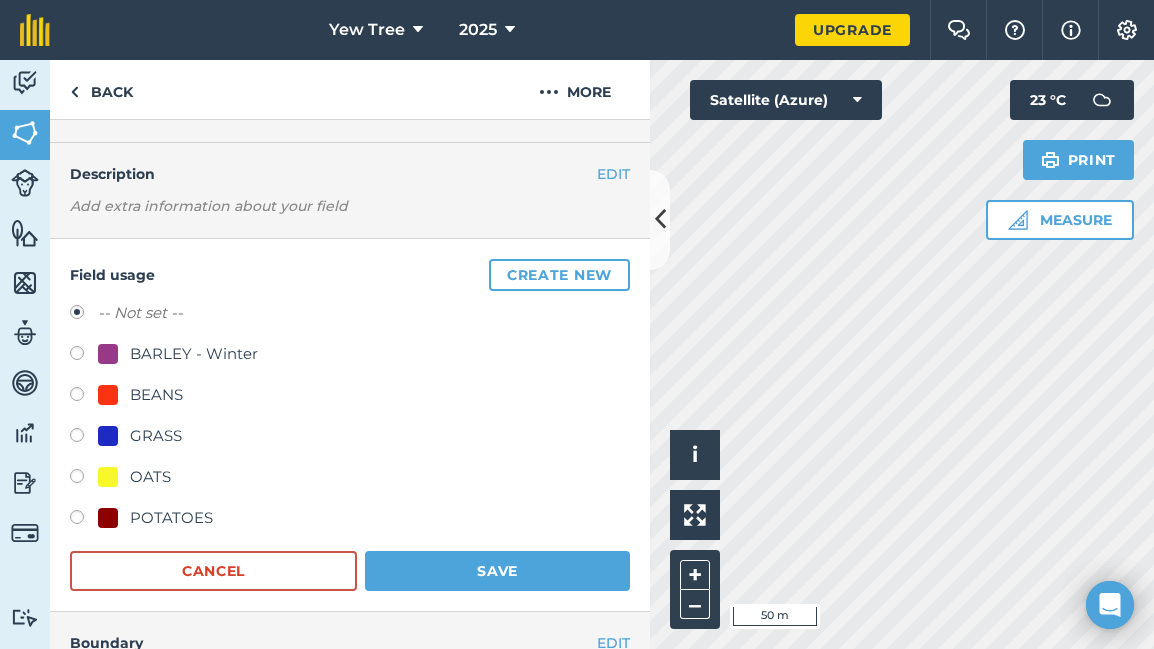 click at bounding box center [84, 438] 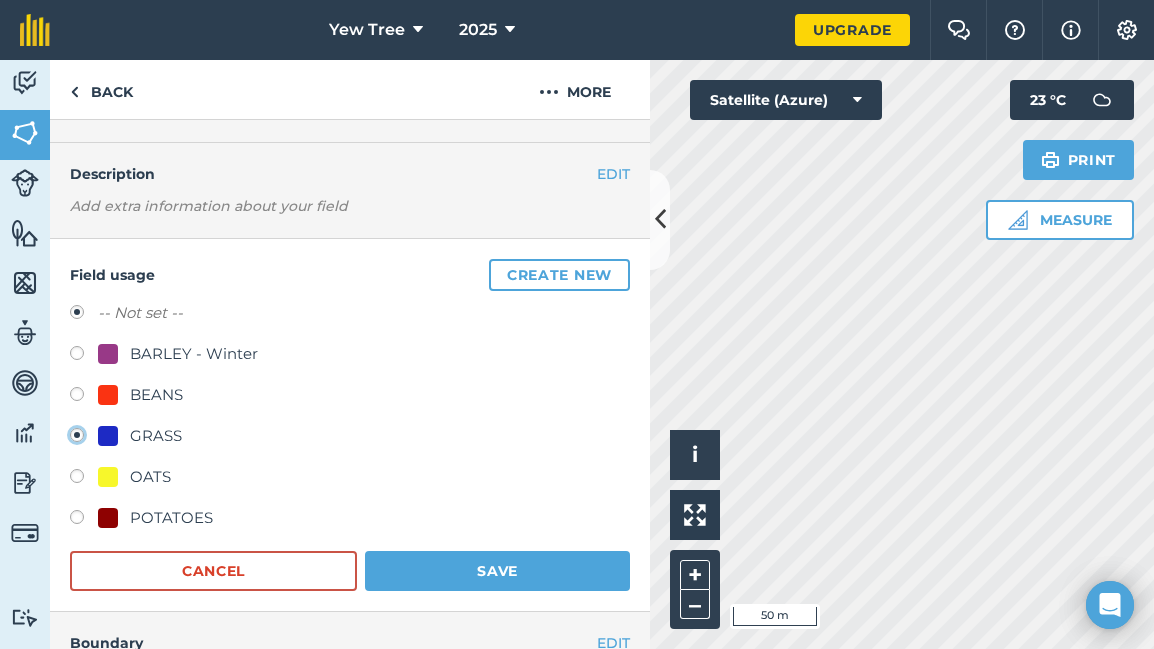radio on "true" 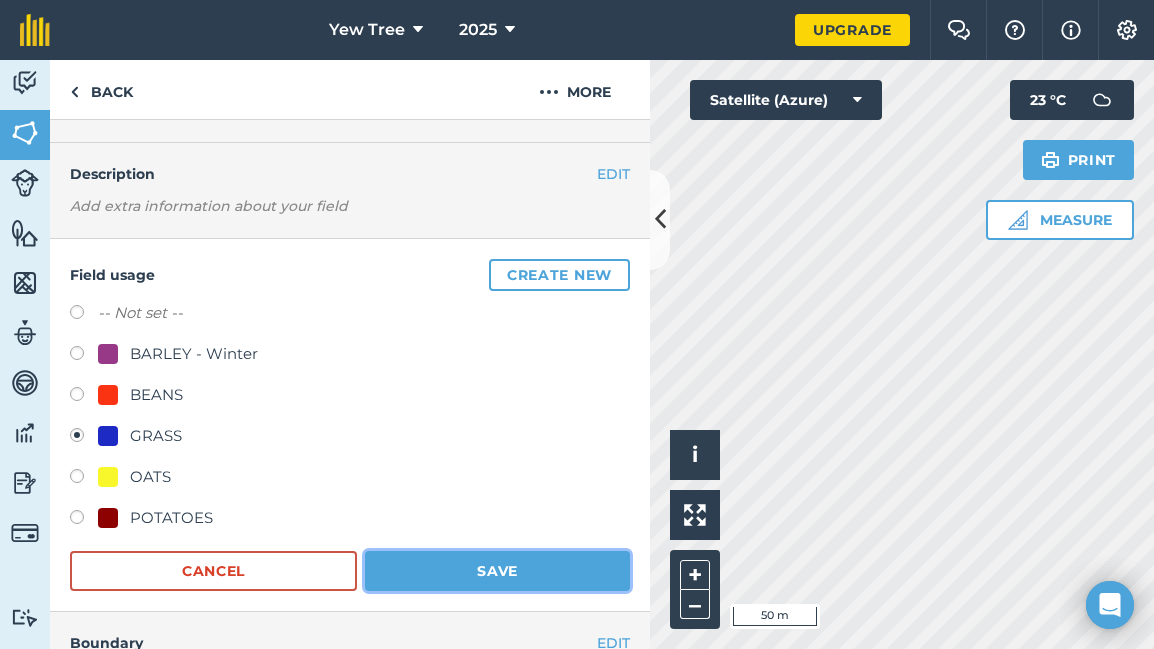 click on "Save" at bounding box center [497, 571] 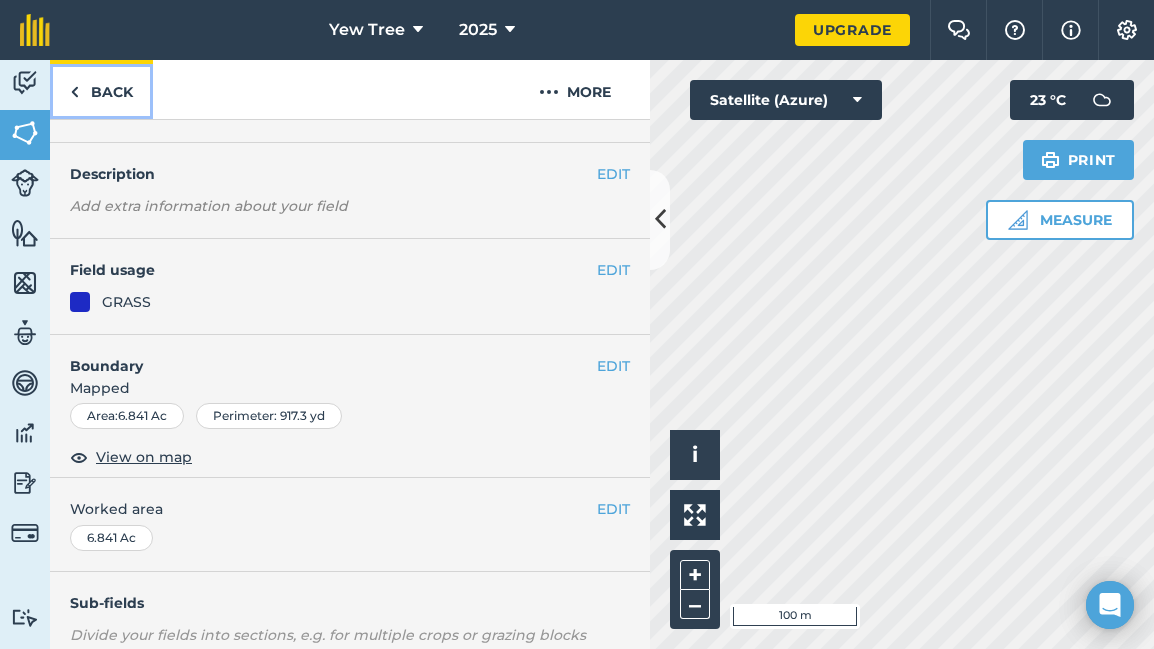 click on "Back" at bounding box center [101, 89] 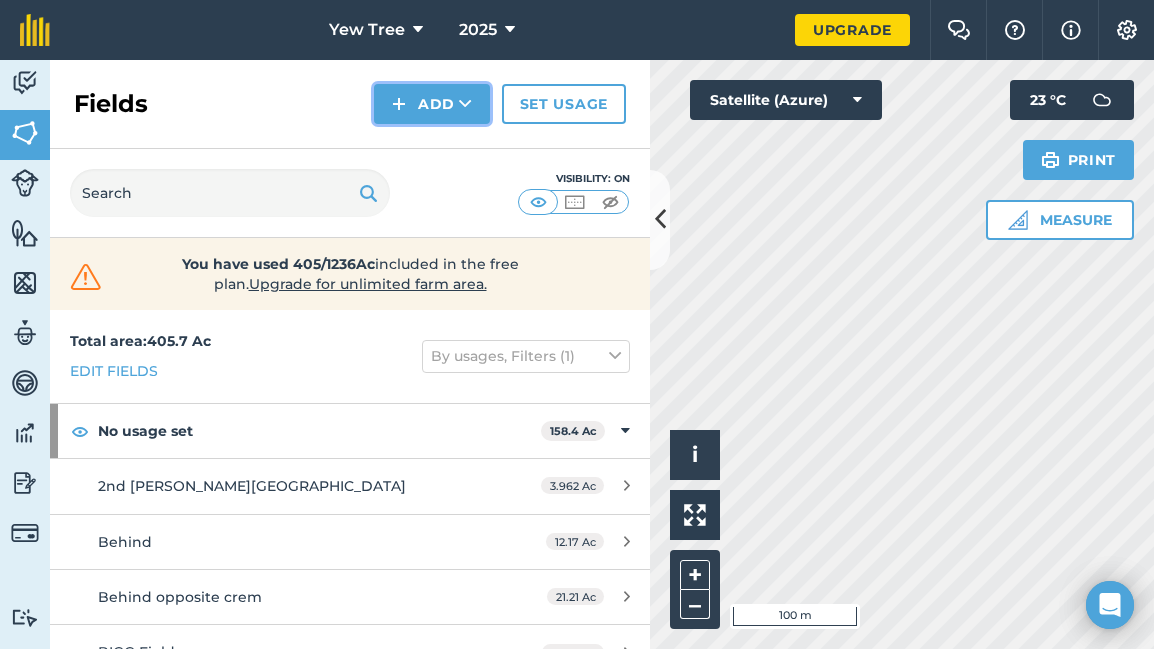 click at bounding box center [465, 104] 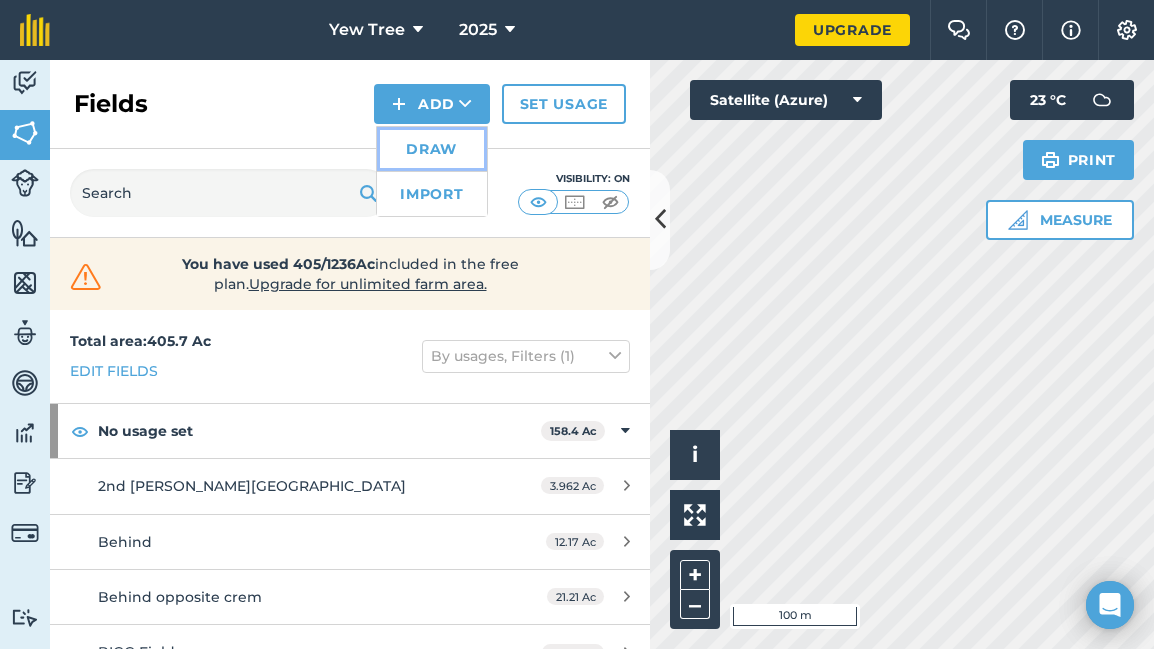 click on "Draw" at bounding box center [432, 149] 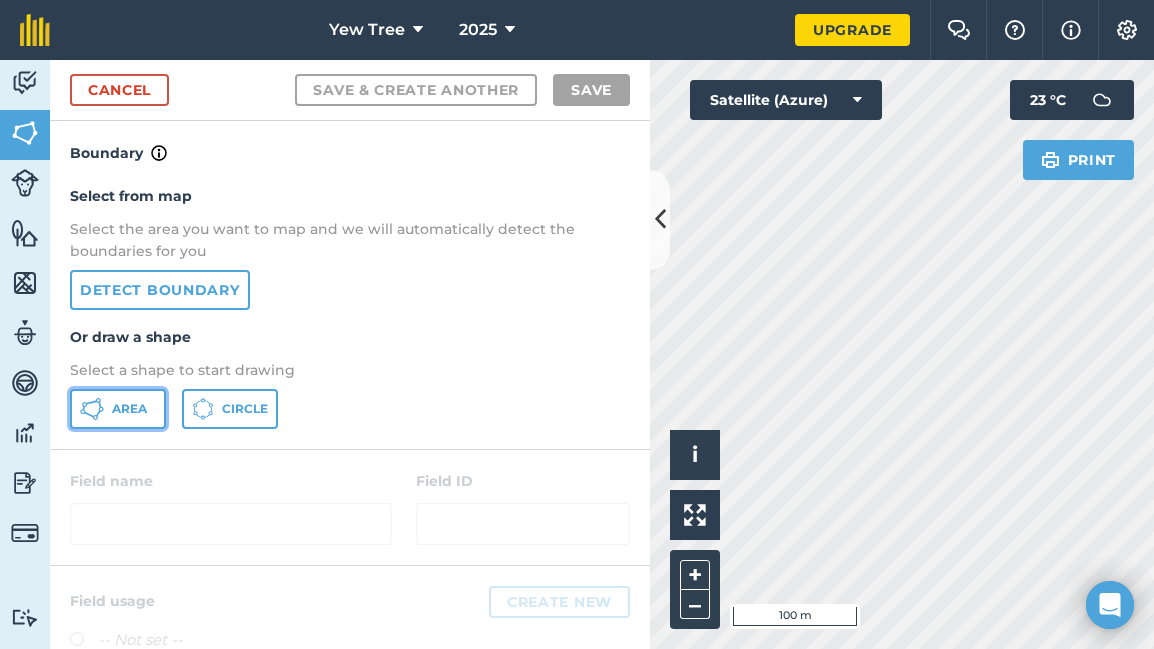 click 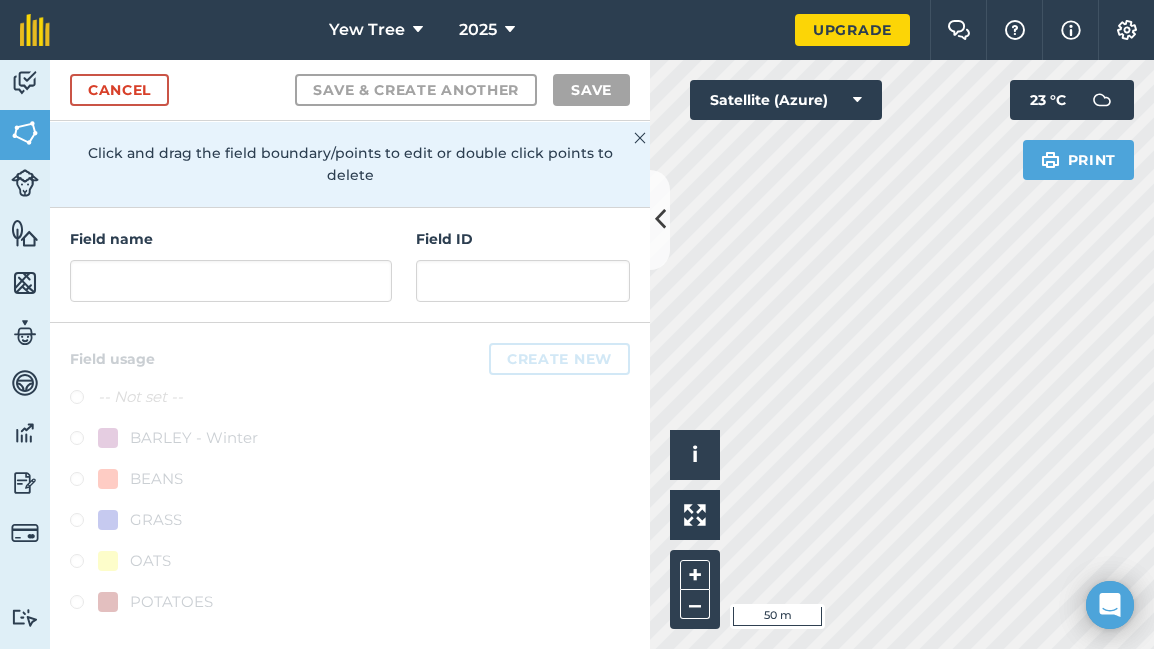 scroll, scrollTop: 155, scrollLeft: 0, axis: vertical 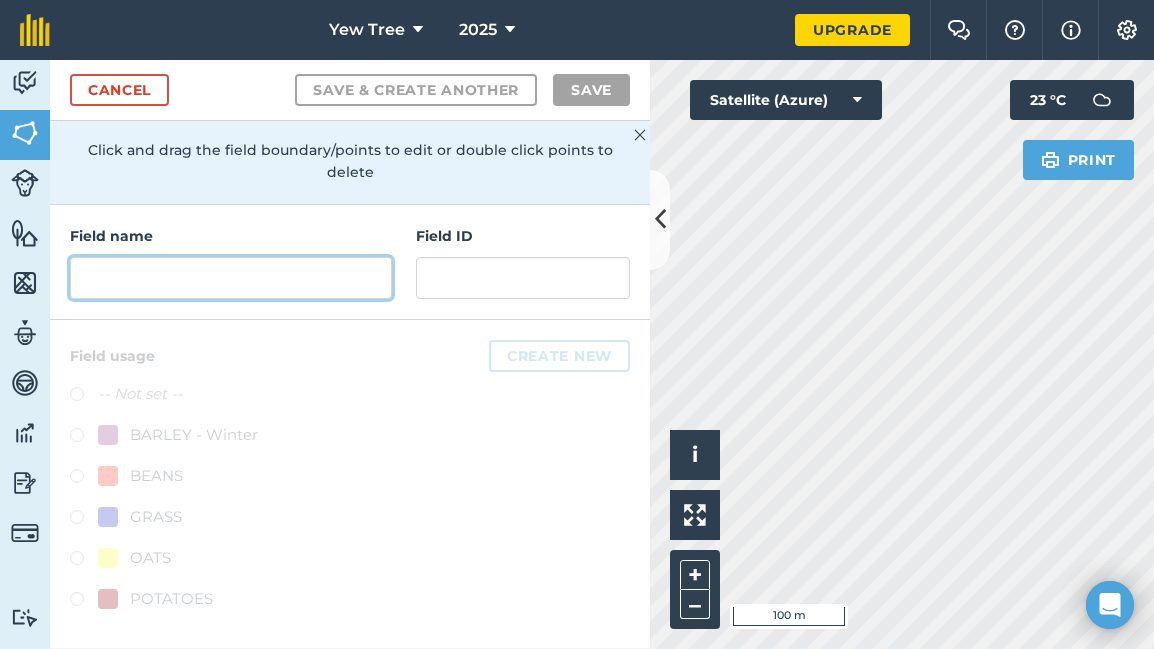 click at bounding box center (231, 278) 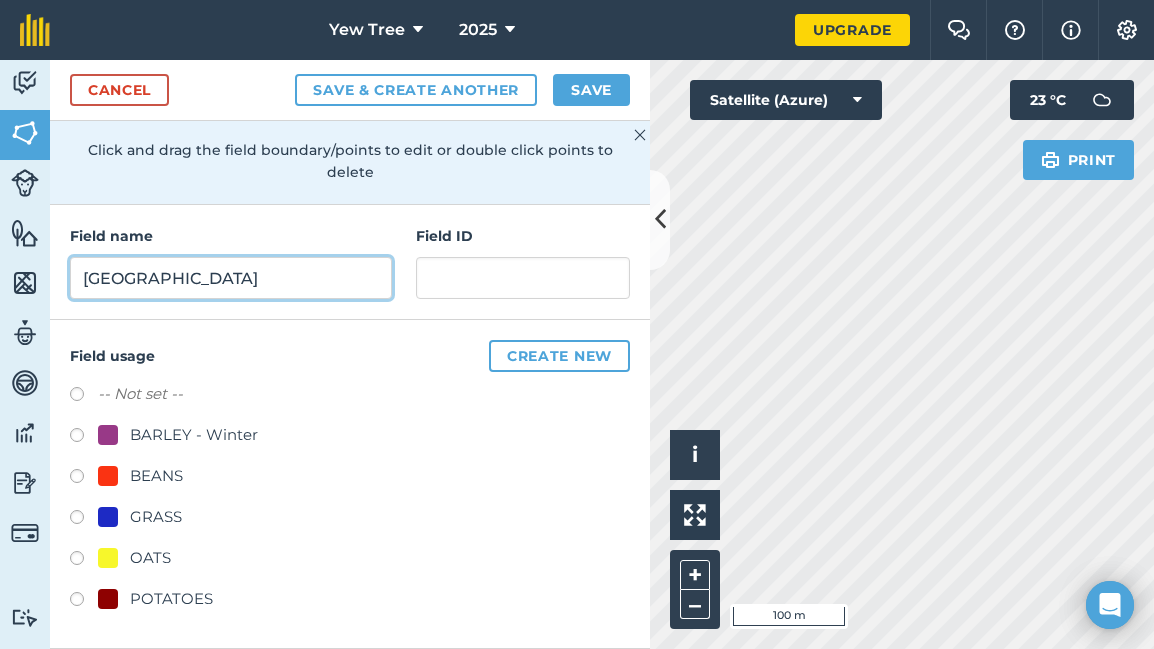 type on "[GEOGRAPHIC_DATA]" 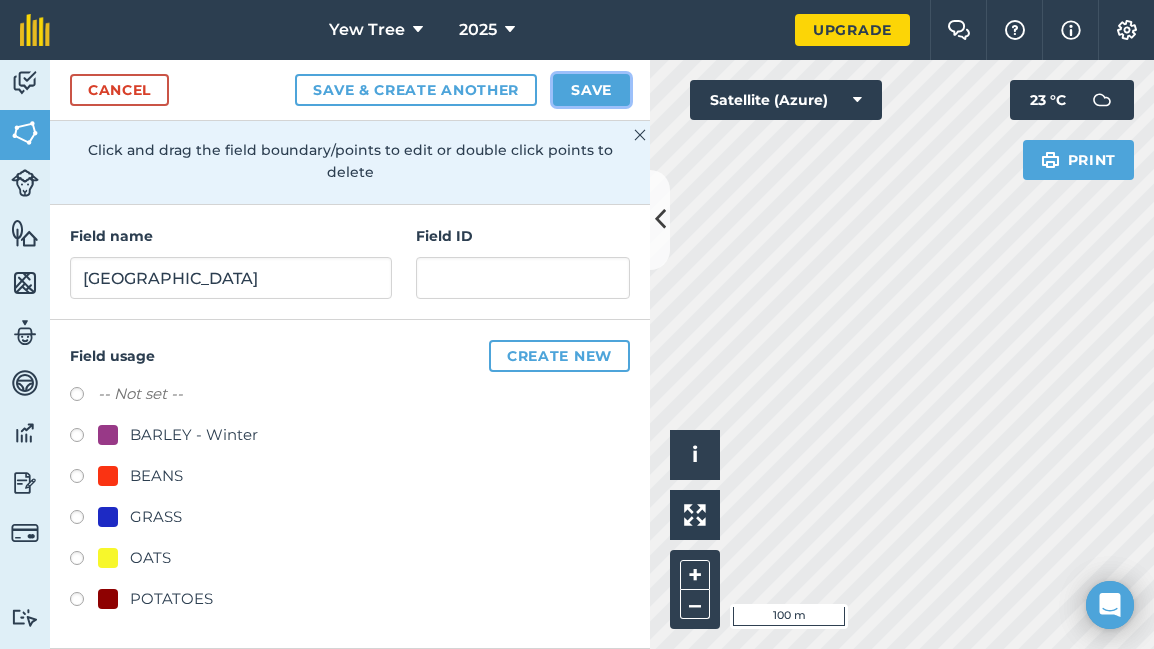 click on "Save" at bounding box center (591, 90) 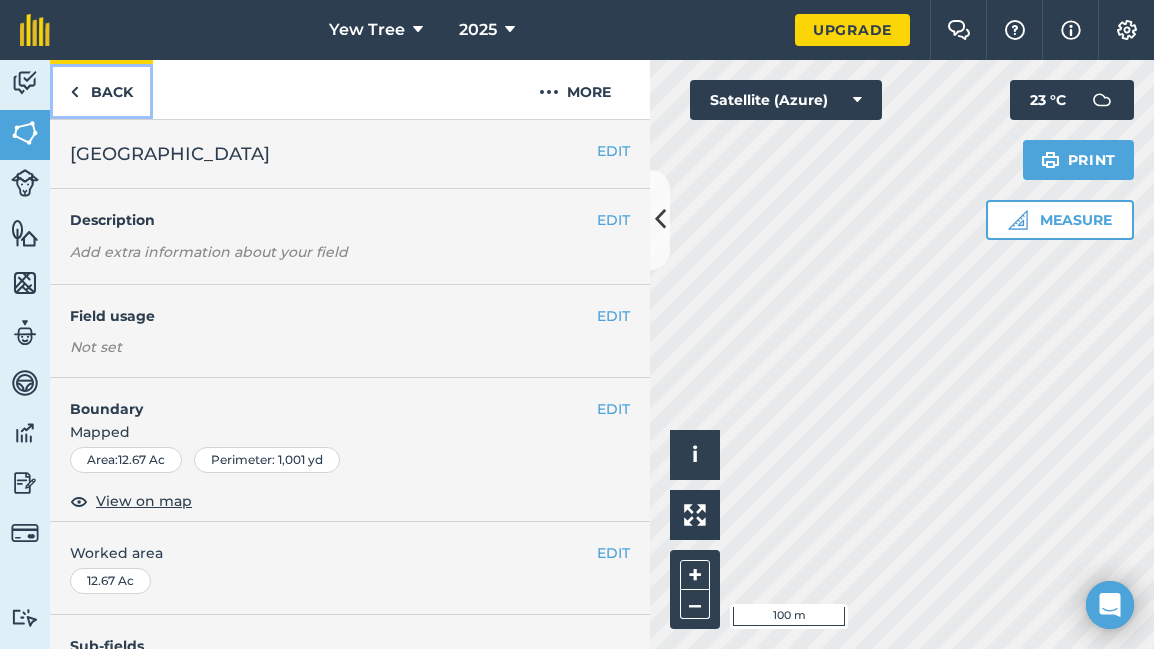 click on "Back" at bounding box center (101, 89) 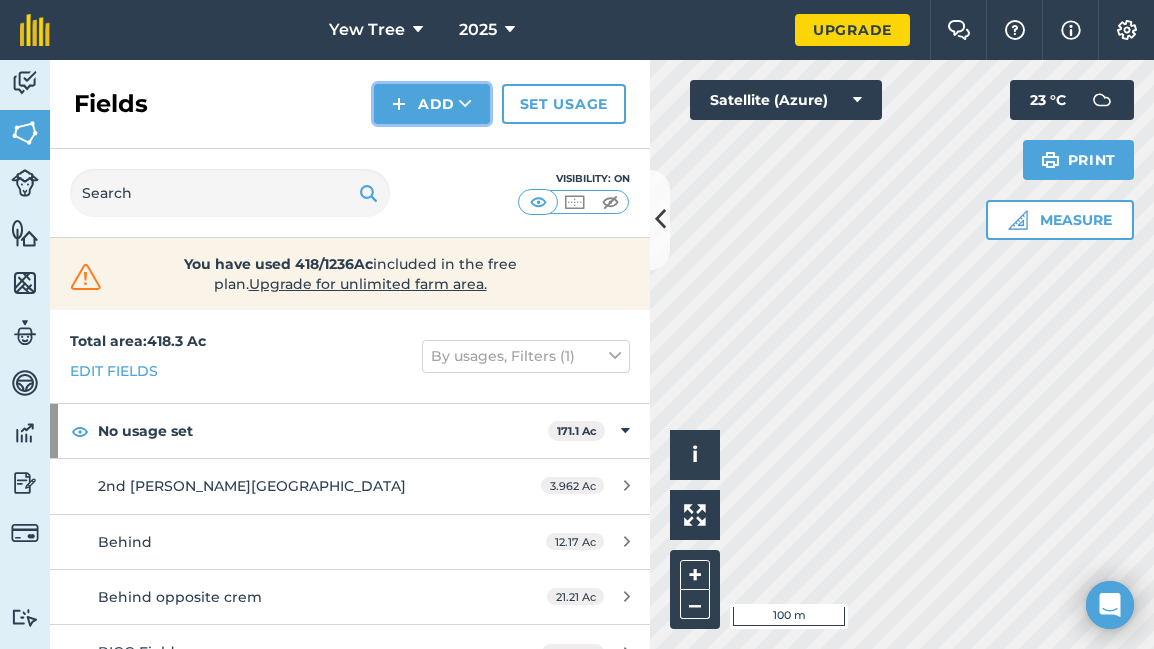click on "Add" at bounding box center (432, 104) 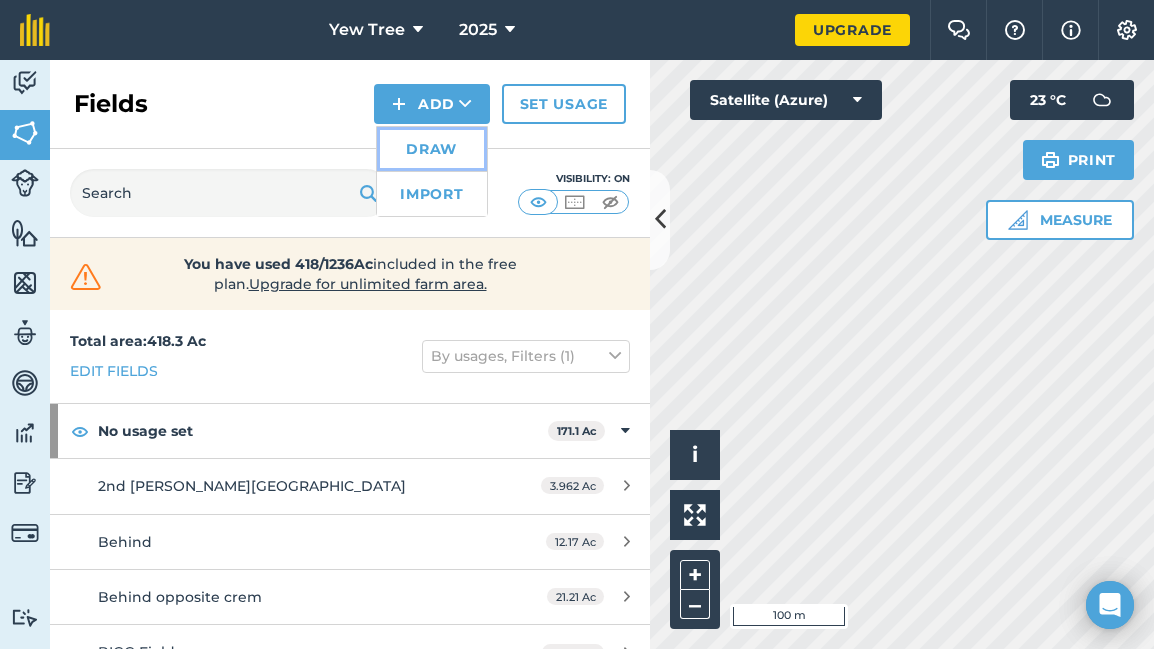click on "Draw" at bounding box center [432, 149] 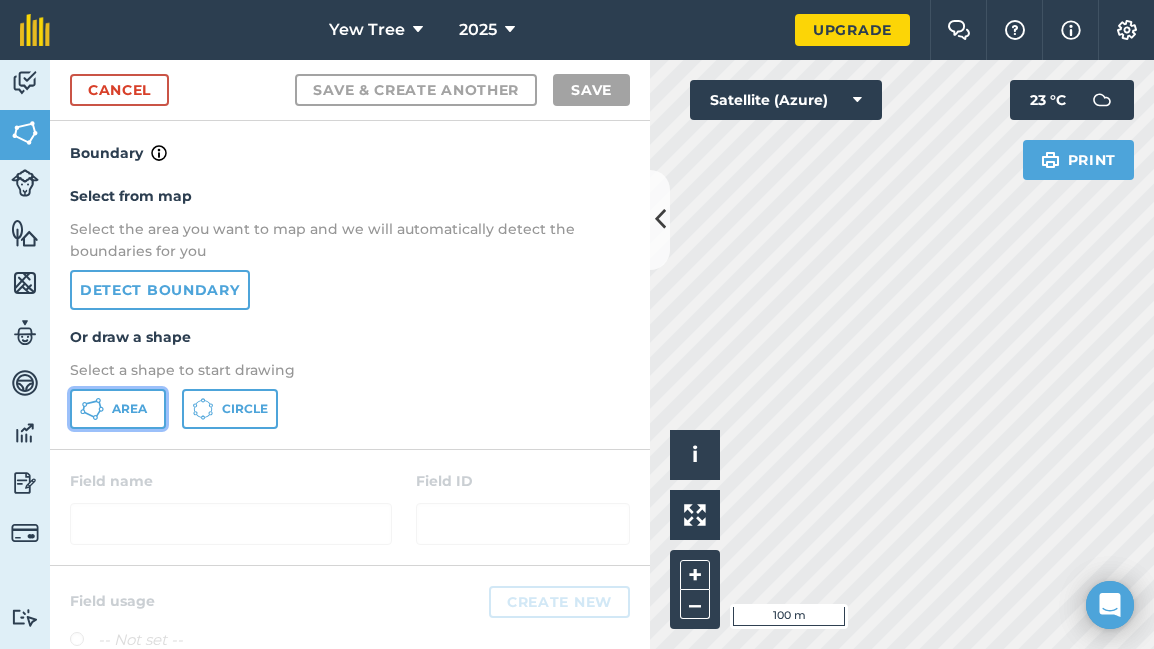 click on "Area" at bounding box center (129, 409) 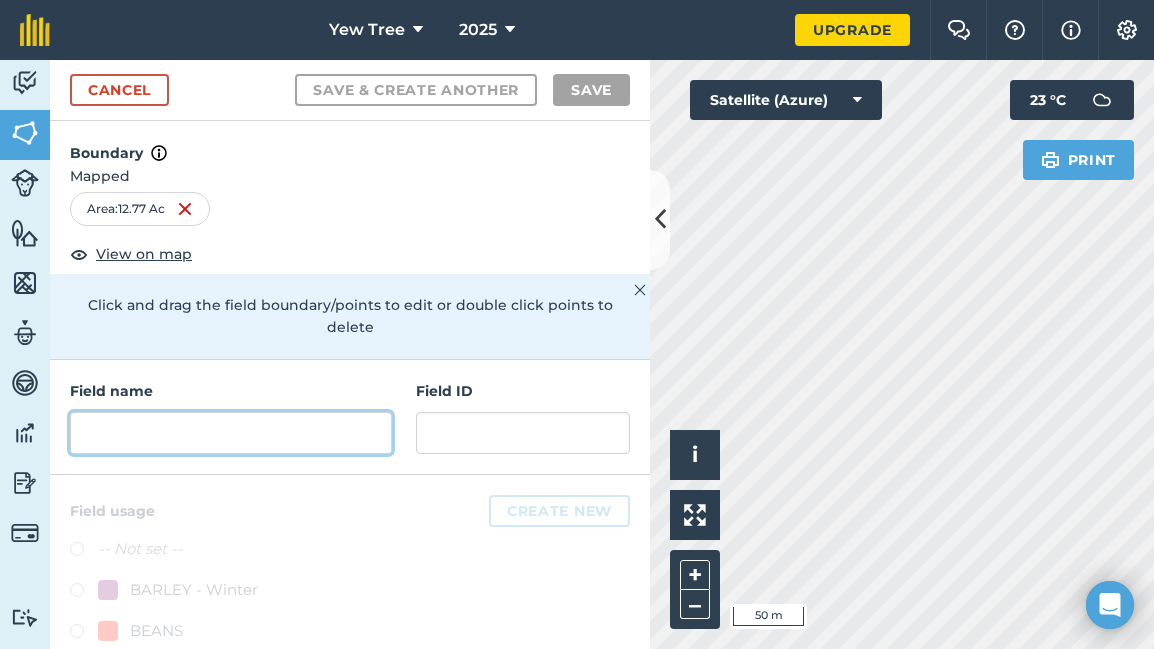 click at bounding box center [231, 433] 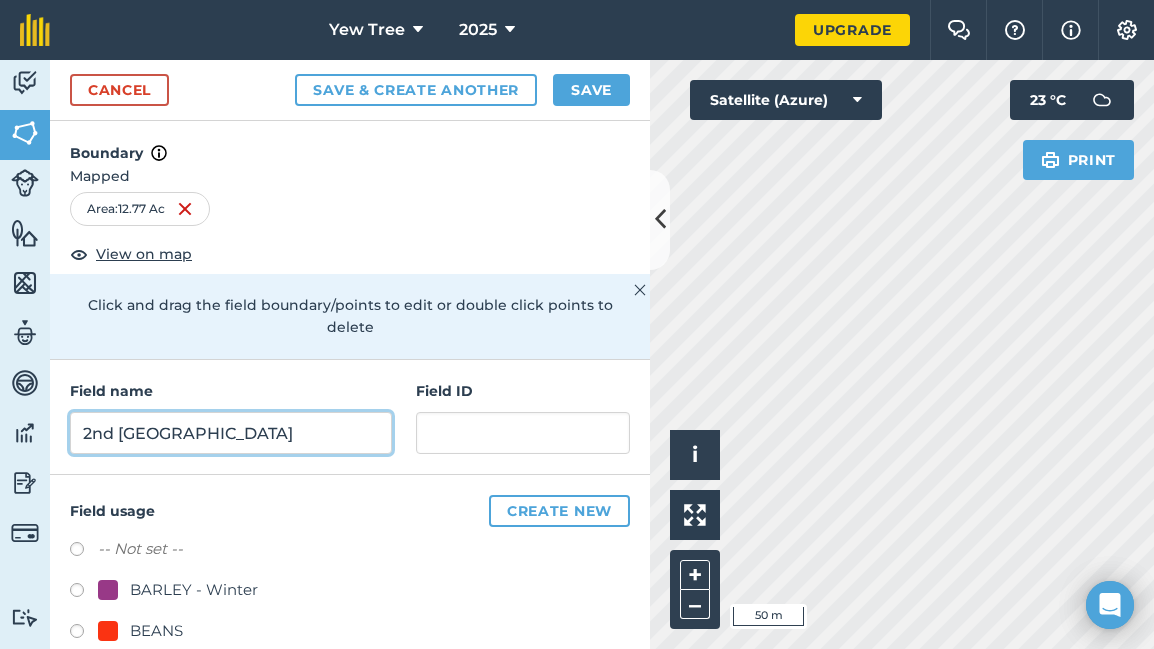 type on "2nd [GEOGRAPHIC_DATA]" 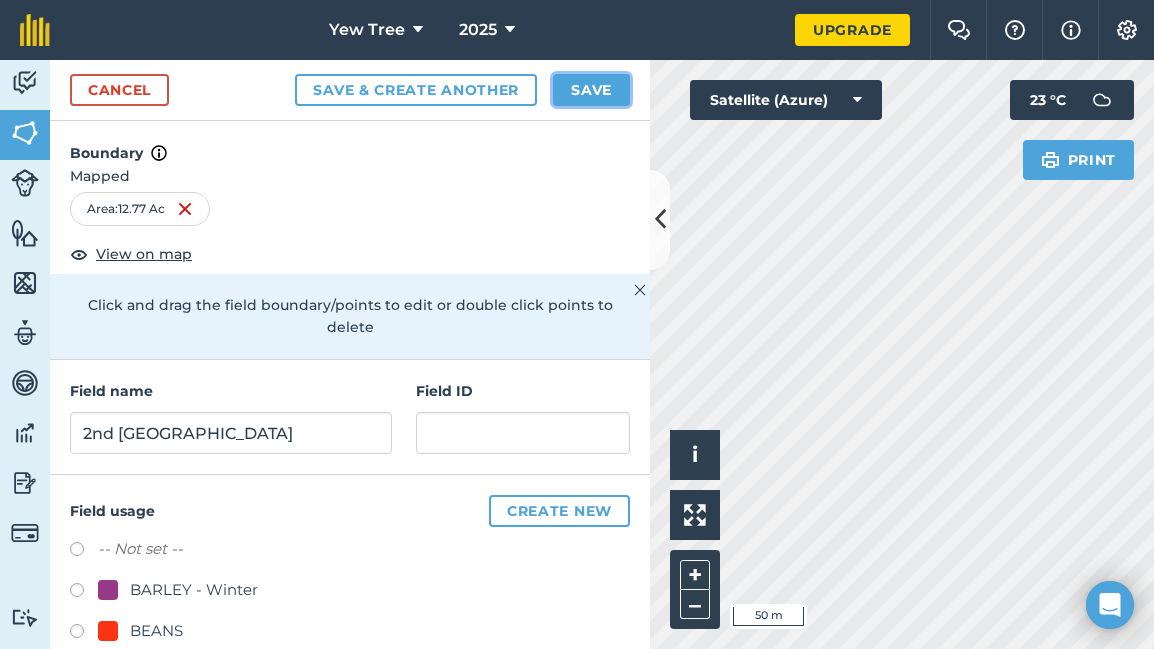 click on "Save" at bounding box center [591, 90] 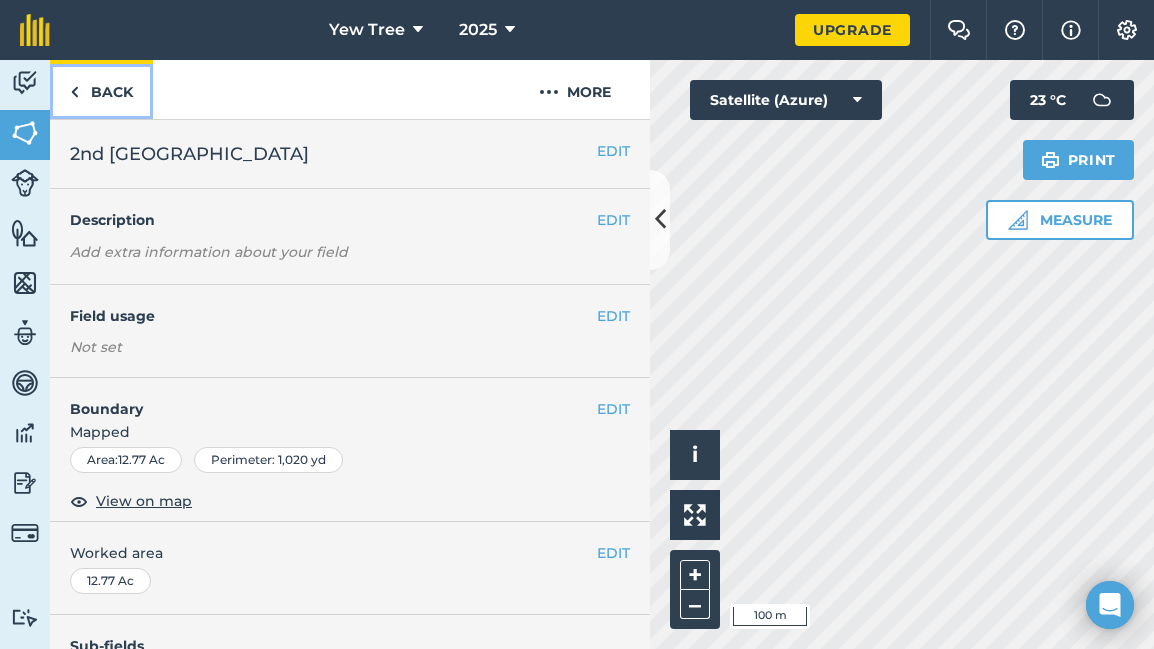 click on "Back" at bounding box center [101, 89] 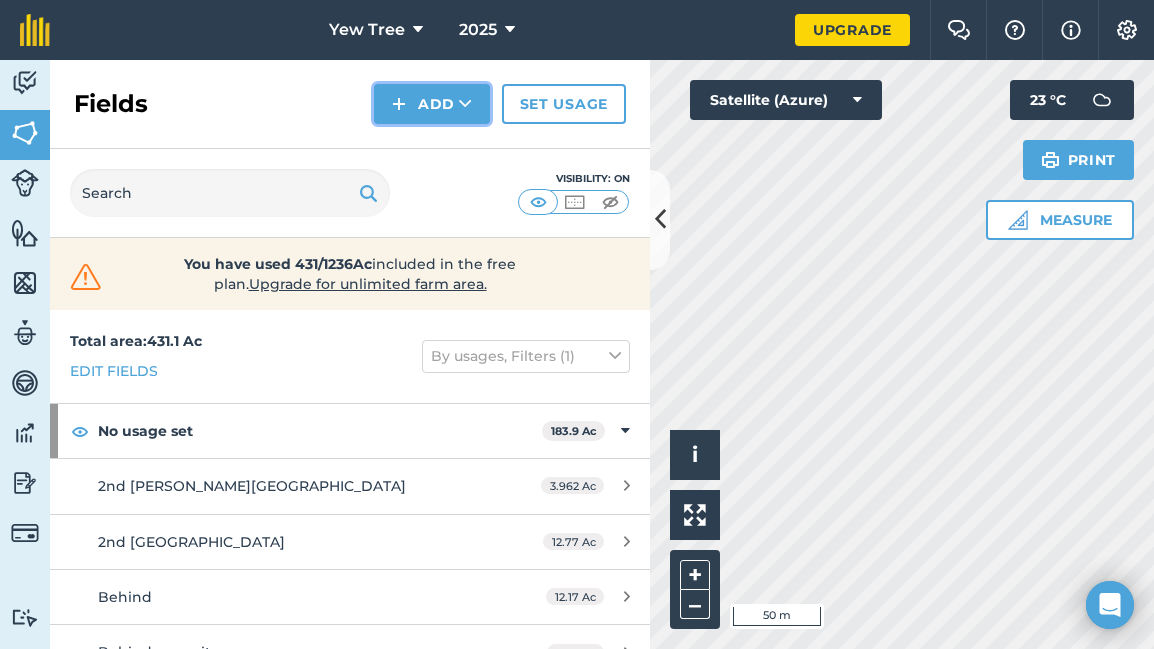 click on "Add" at bounding box center [432, 104] 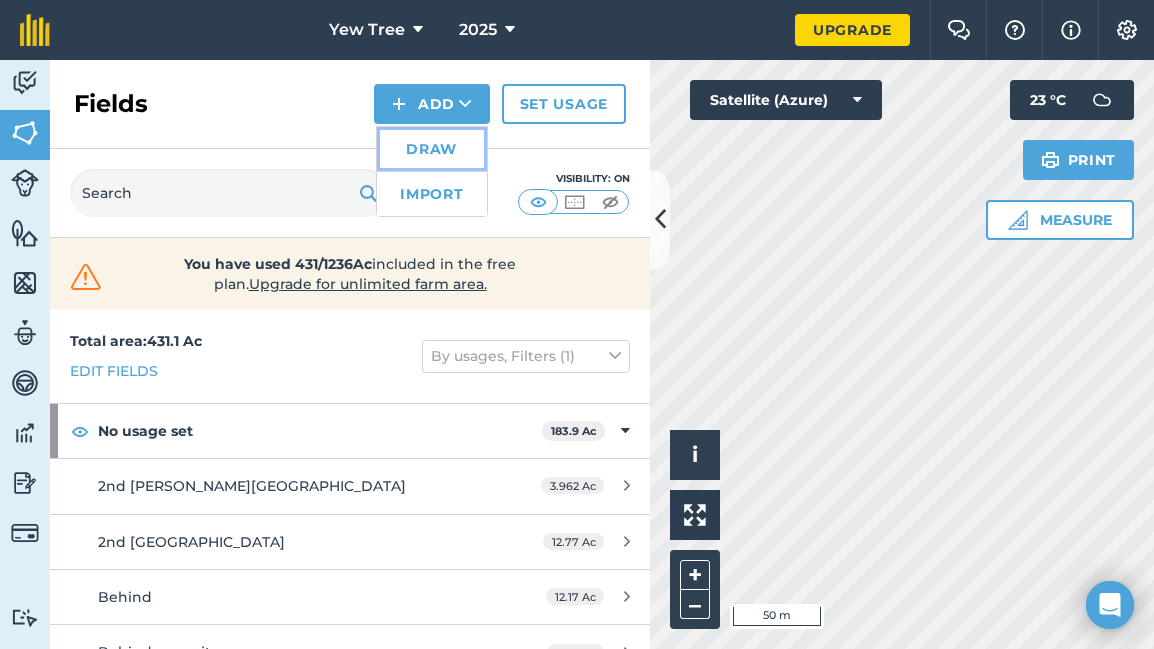 click on "Draw" at bounding box center [432, 149] 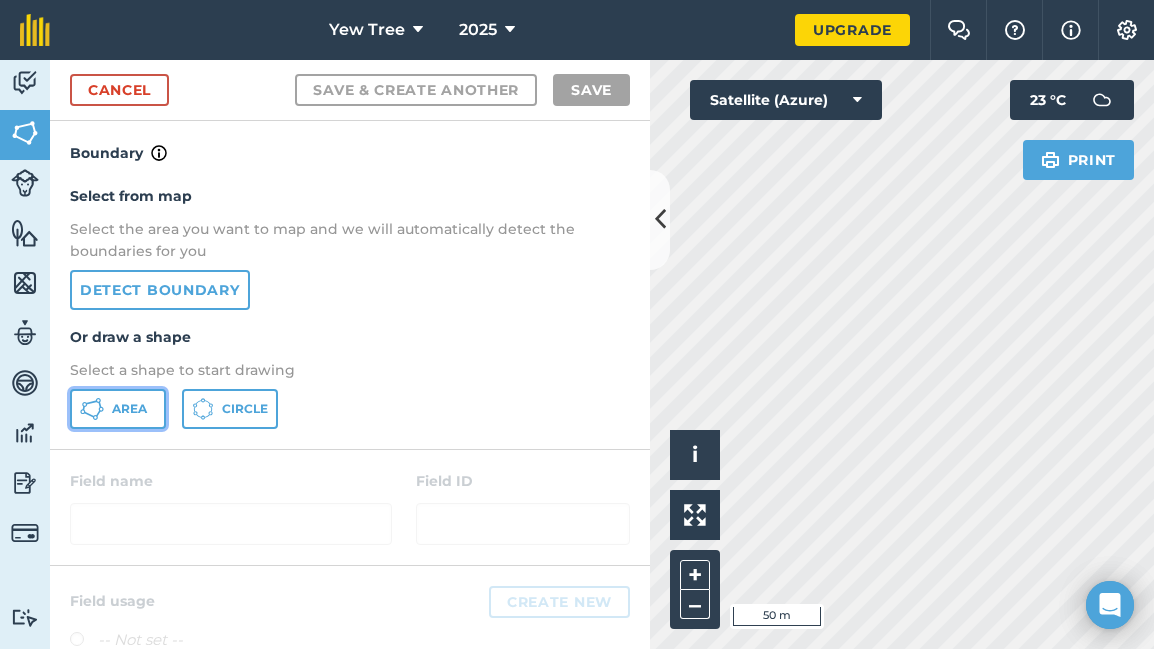 click on "Area" at bounding box center [129, 409] 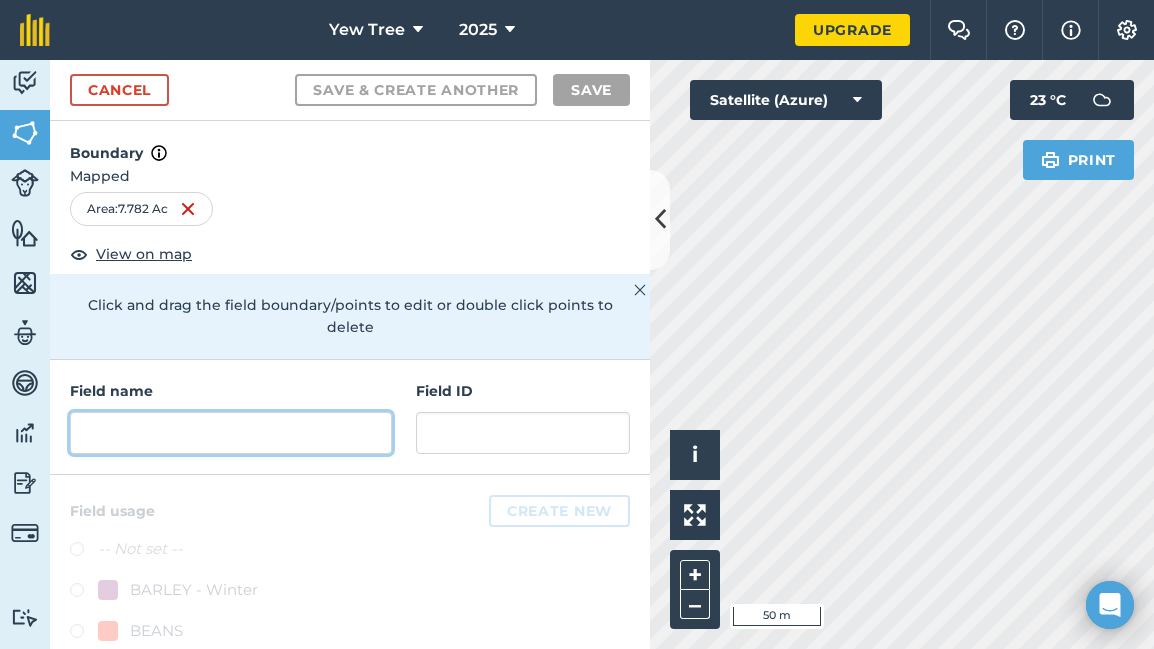click at bounding box center (231, 433) 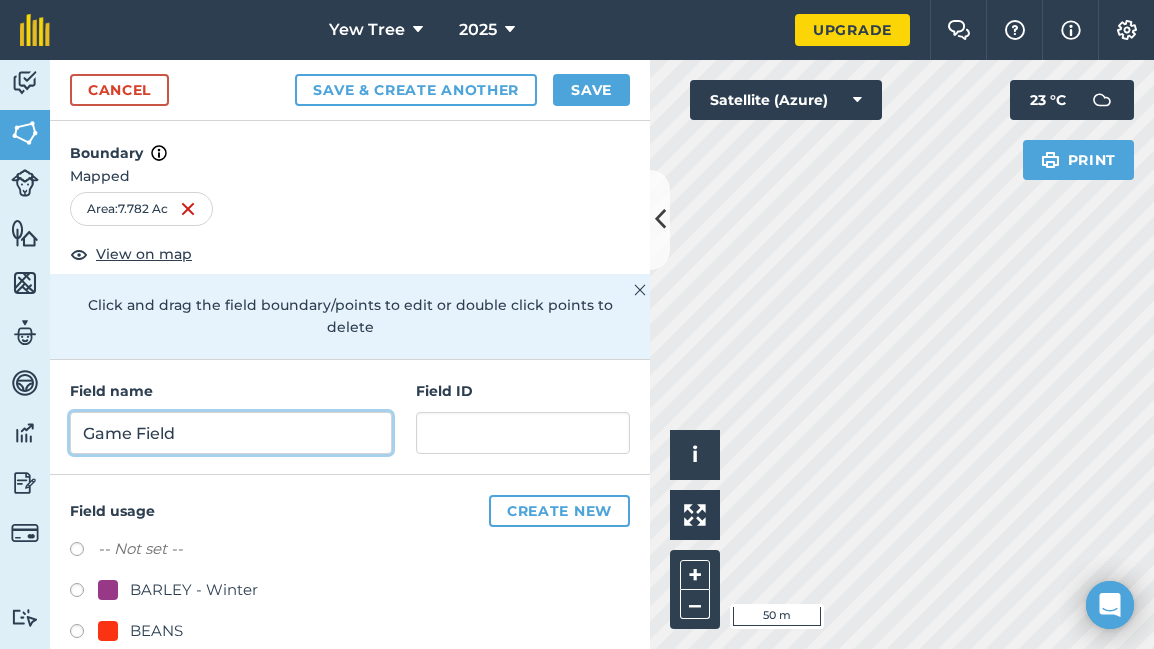 type on "Game Field" 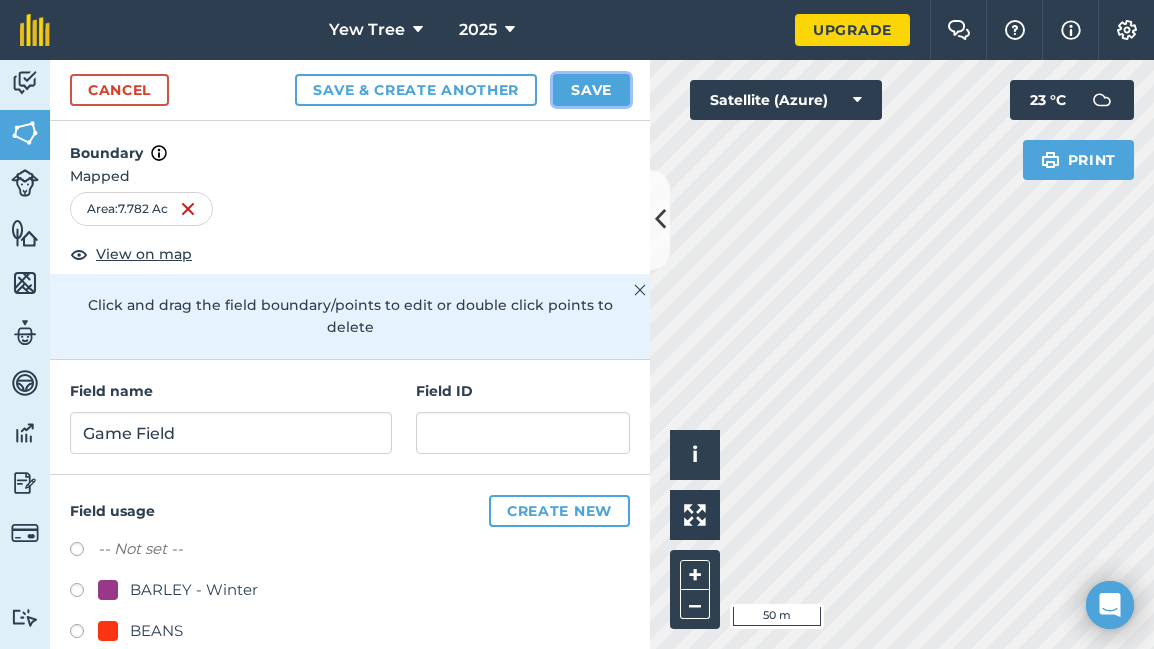 click on "Save" at bounding box center (591, 90) 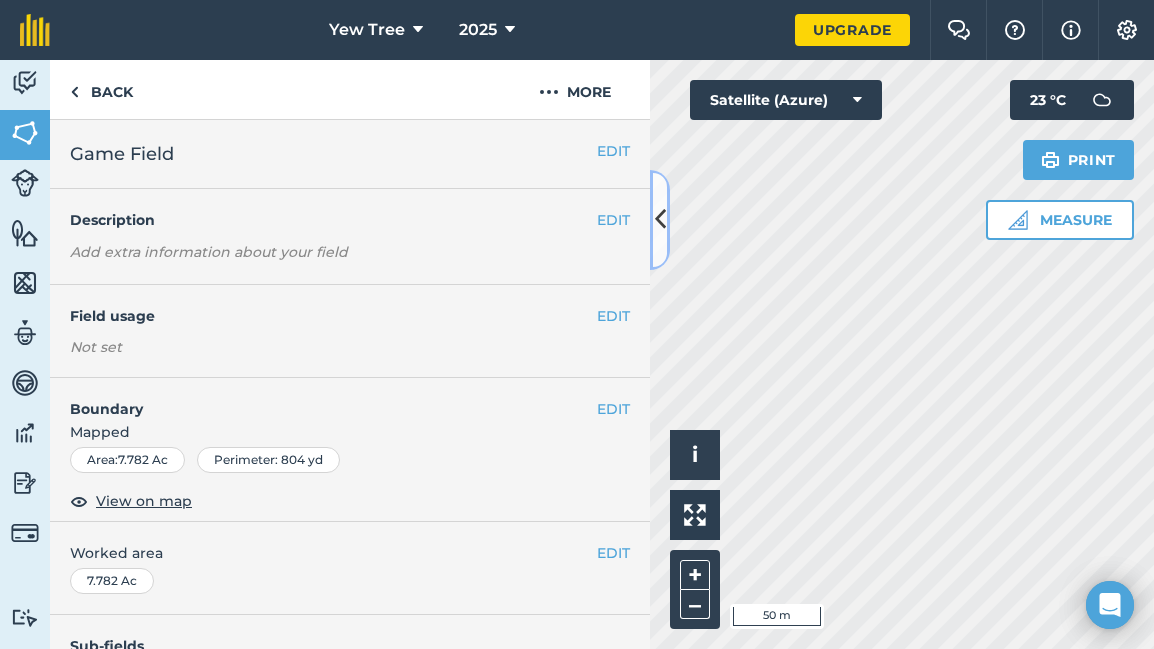 click at bounding box center [660, 219] 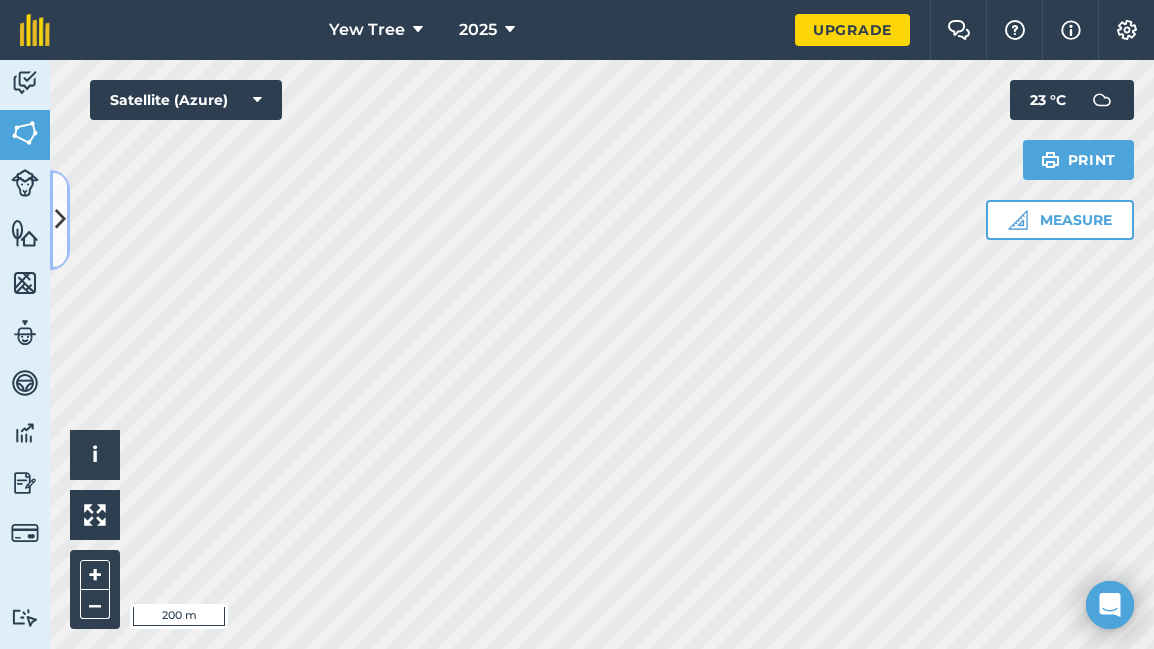 click at bounding box center [60, 220] 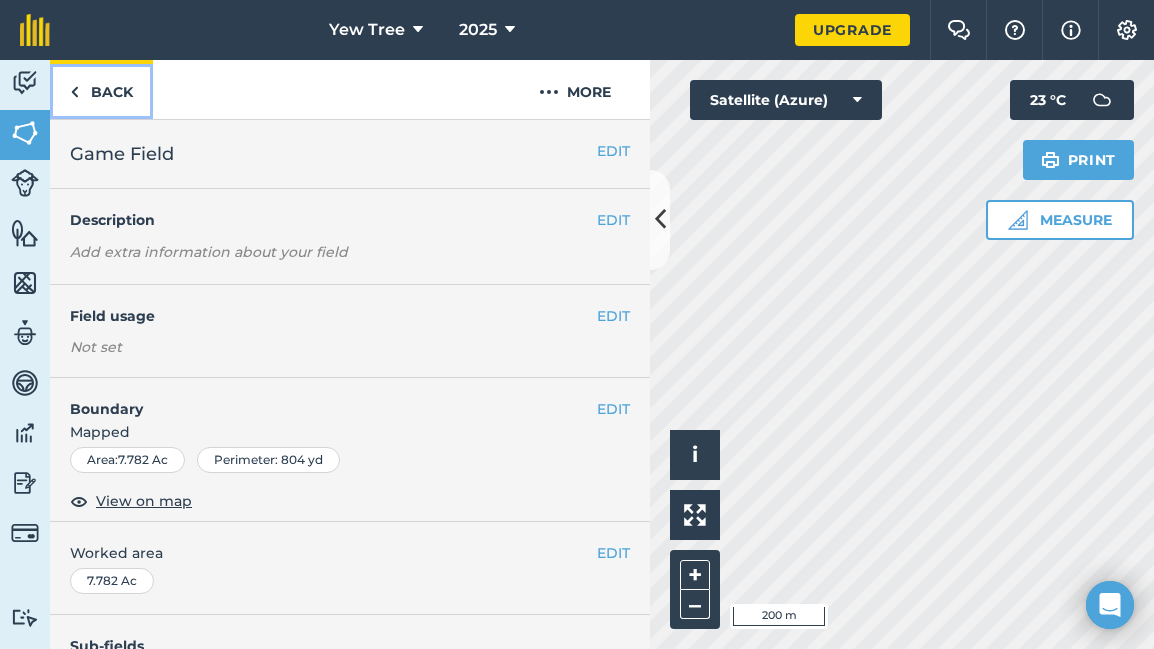 click on "Back" at bounding box center (101, 89) 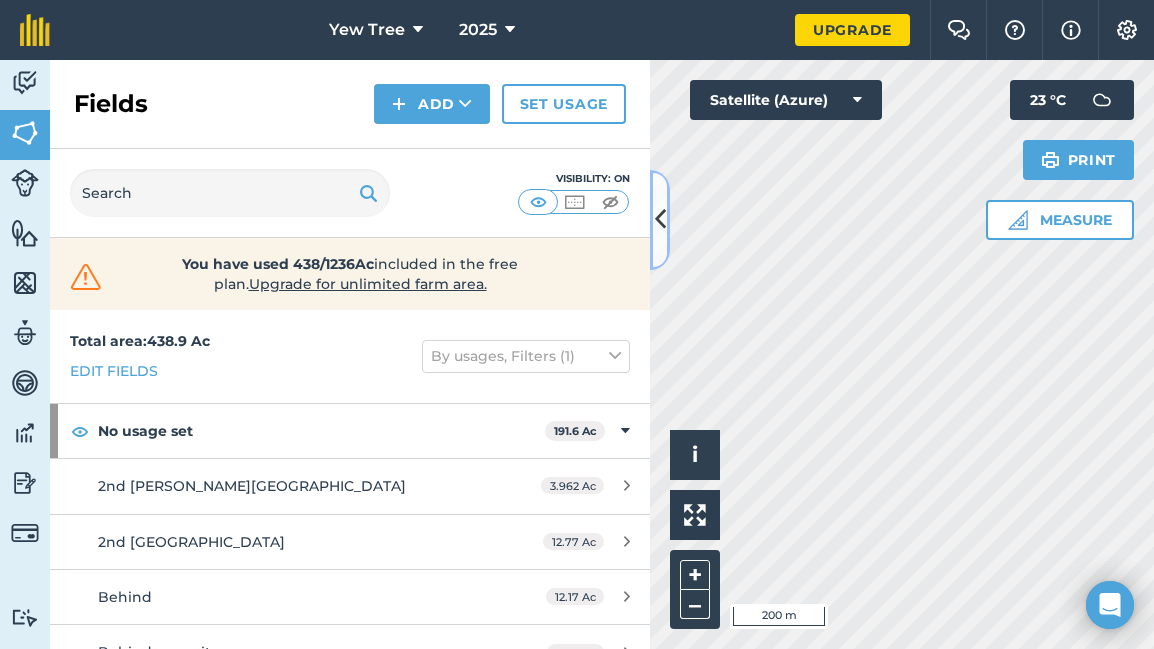 click at bounding box center (660, 219) 